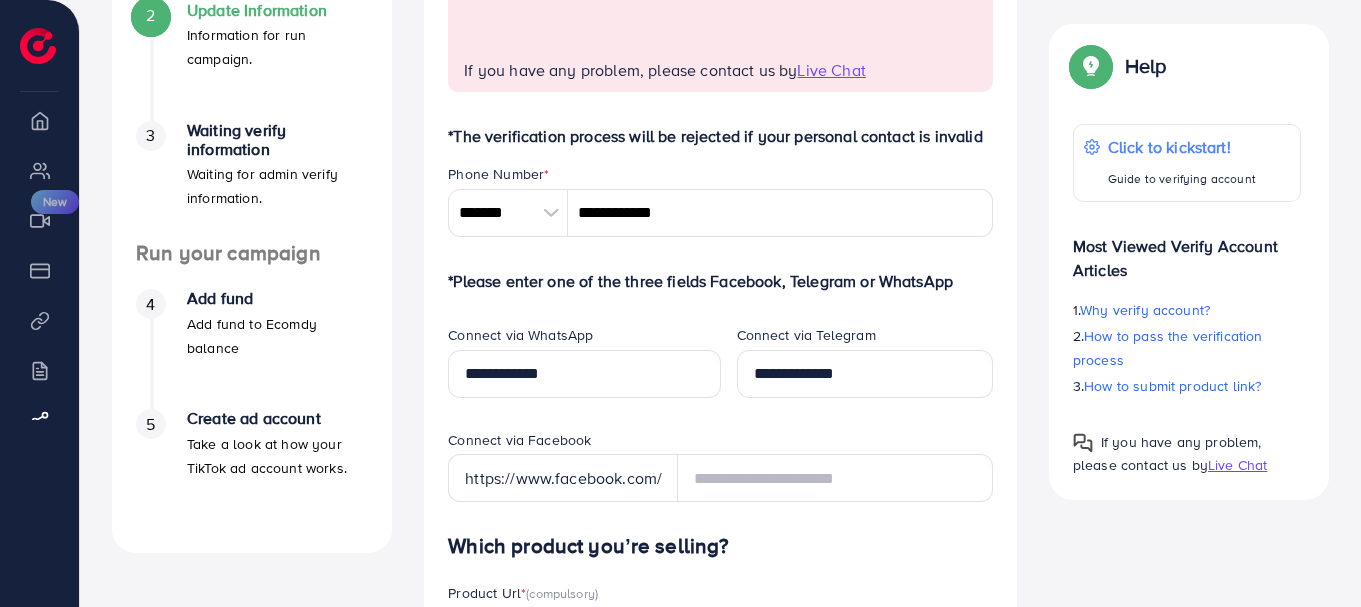 scroll, scrollTop: 399, scrollLeft: 0, axis: vertical 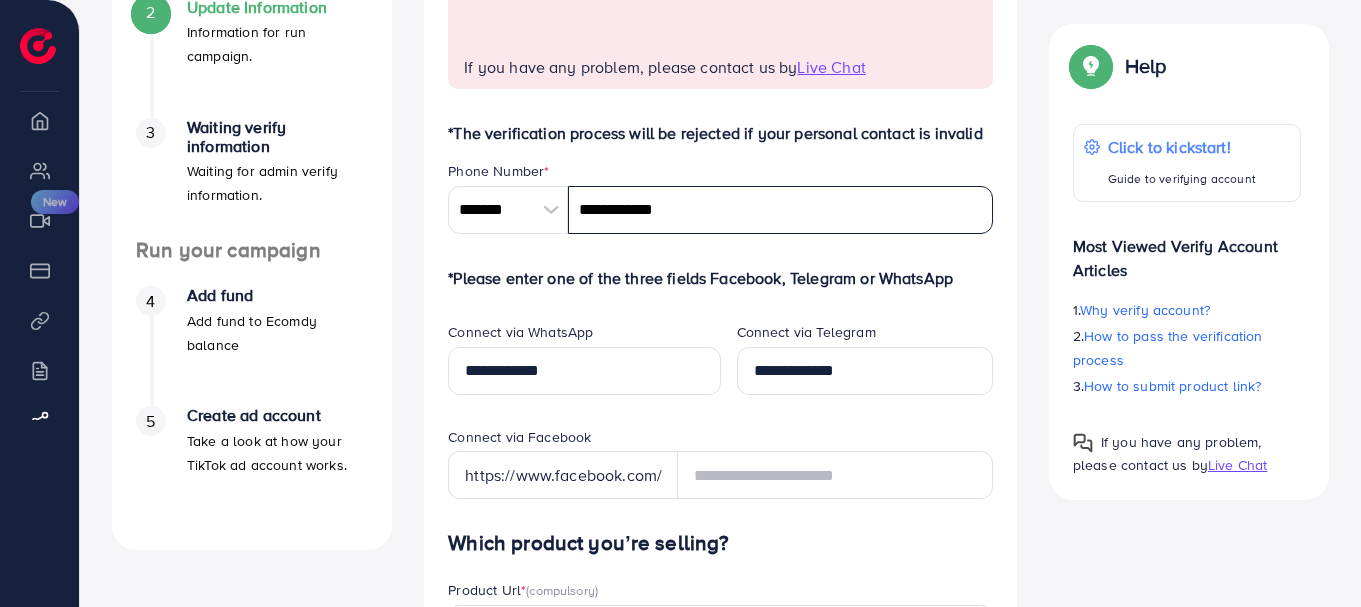 click on "**********" at bounding box center (780, 210) 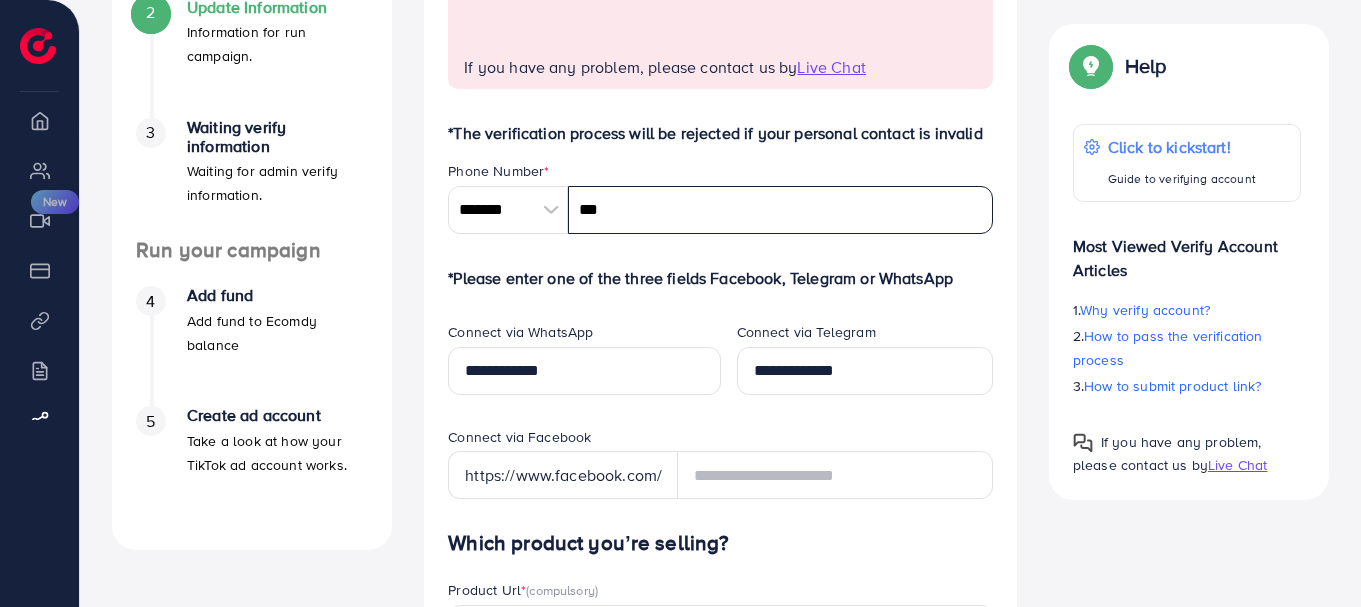 type on "***" 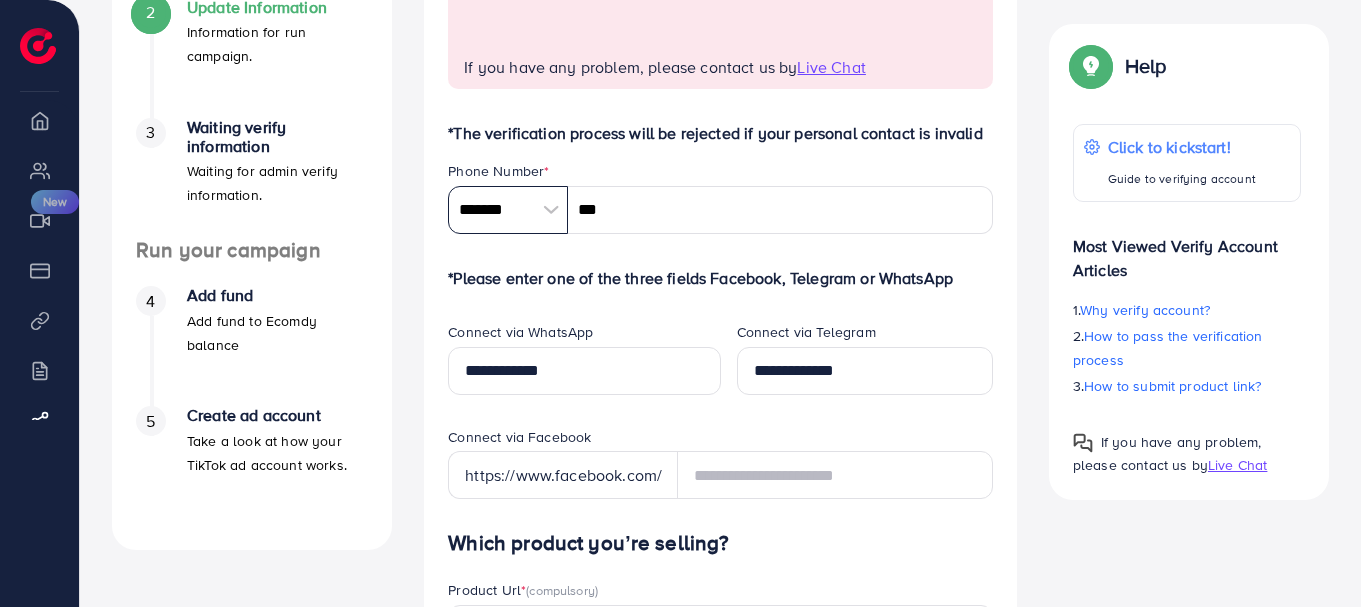 click on "*******" at bounding box center [508, 210] 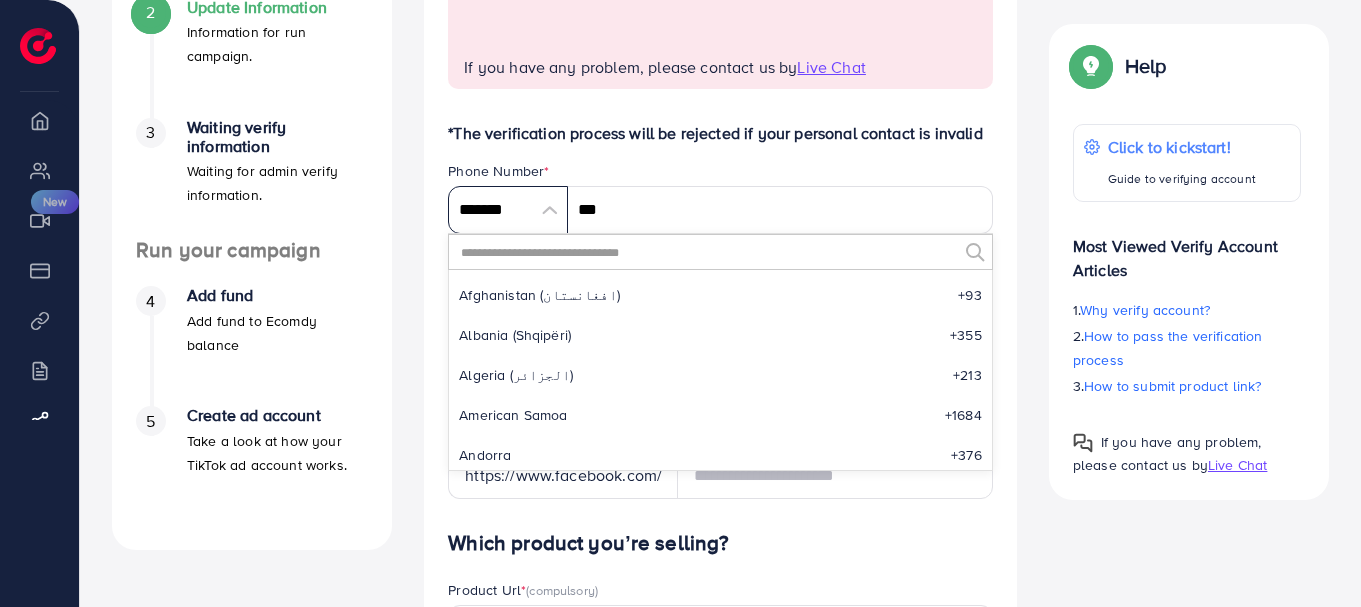 scroll, scrollTop: 445, scrollLeft: 0, axis: vertical 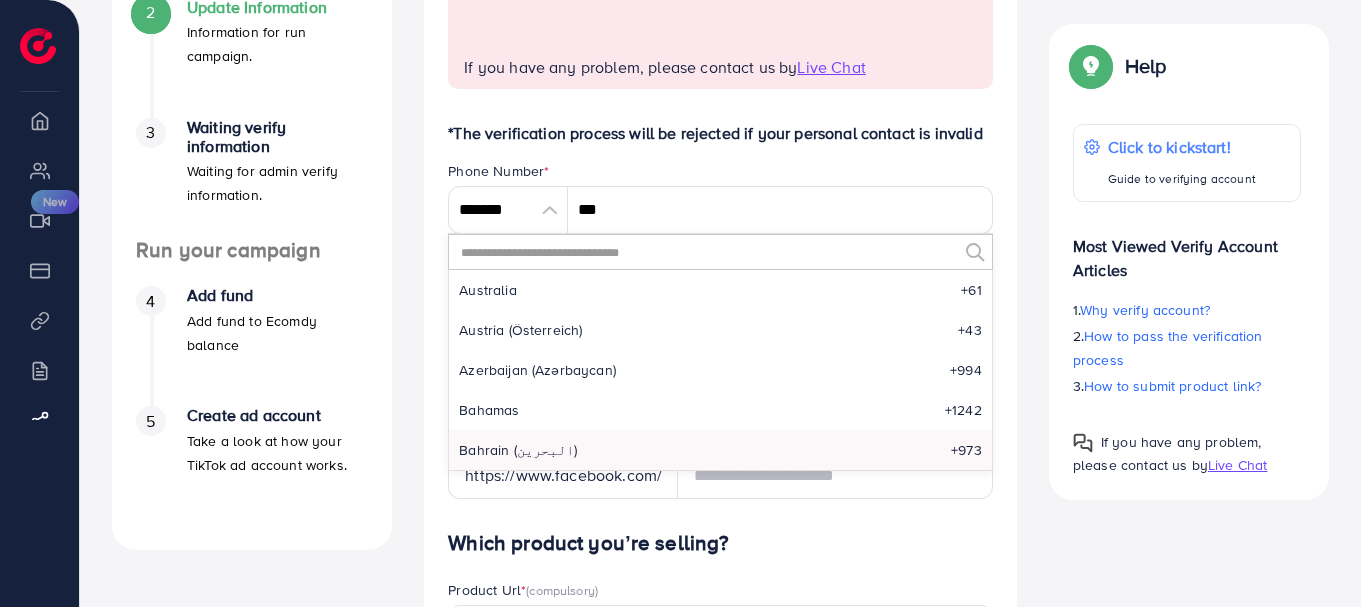 click at bounding box center (708, 252) 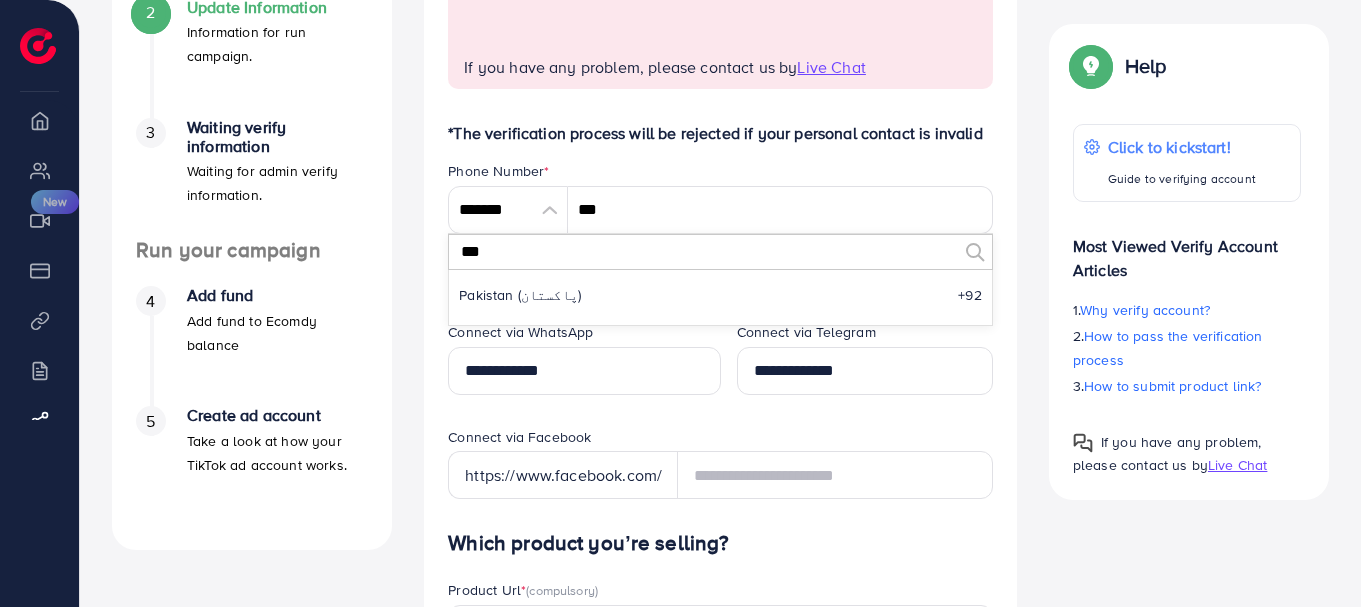 scroll, scrollTop: 0, scrollLeft: 0, axis: both 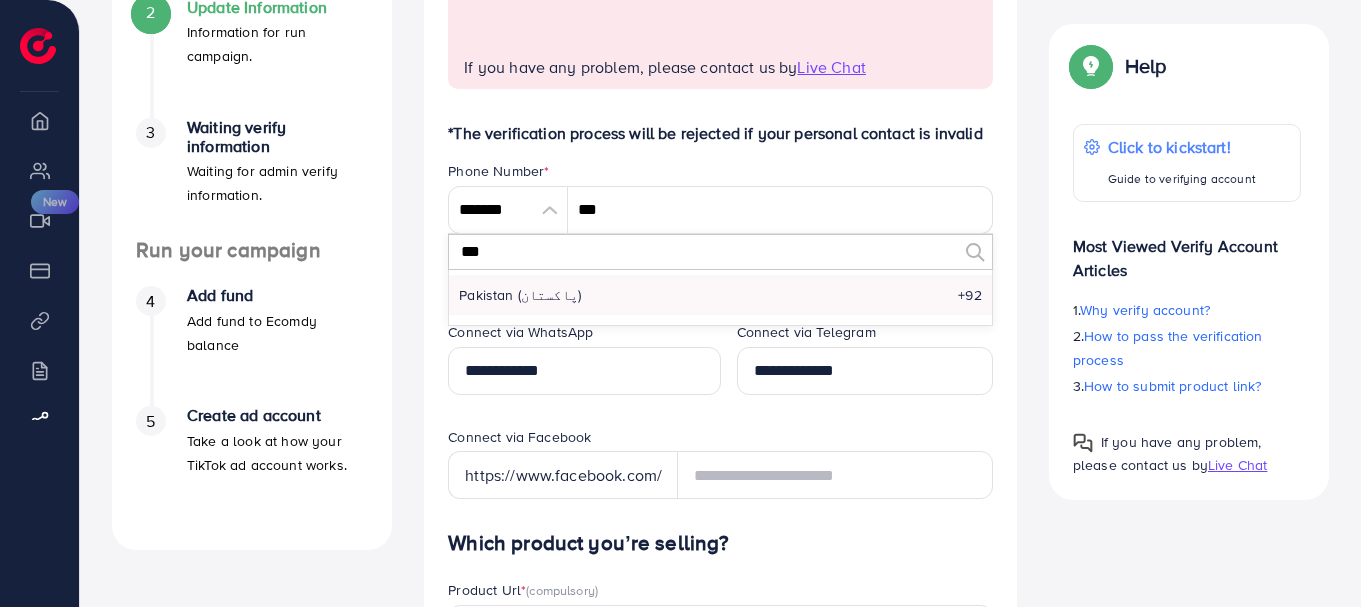 type on "***" 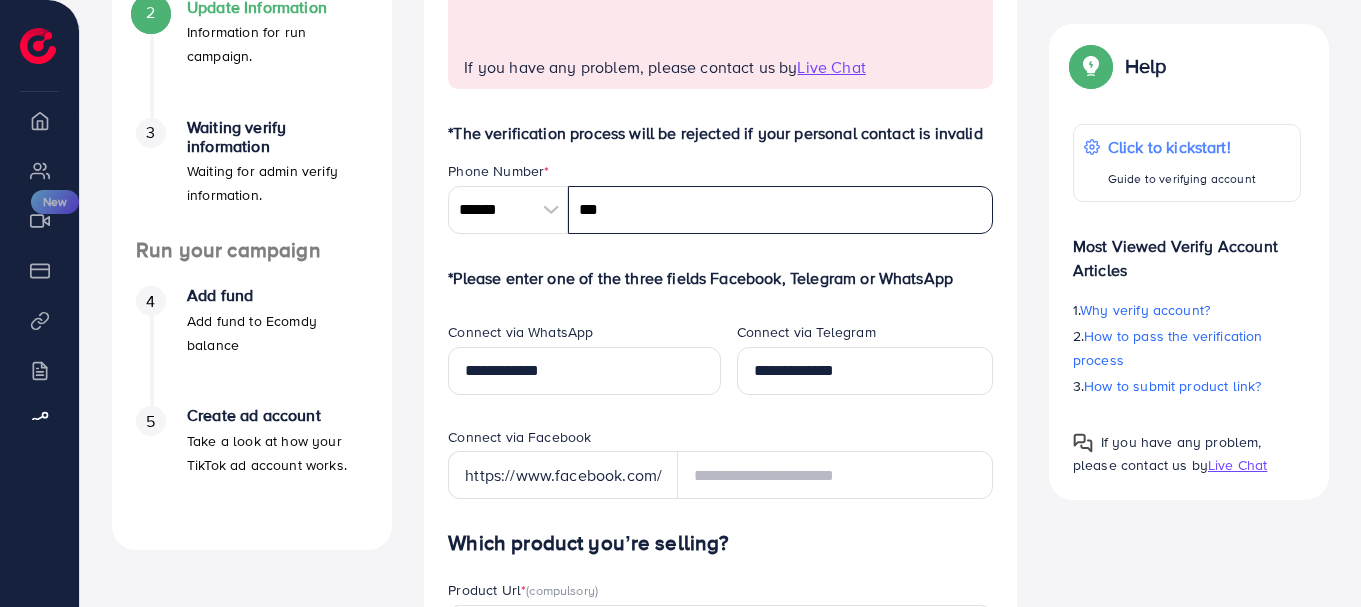 click on "***" at bounding box center (780, 210) 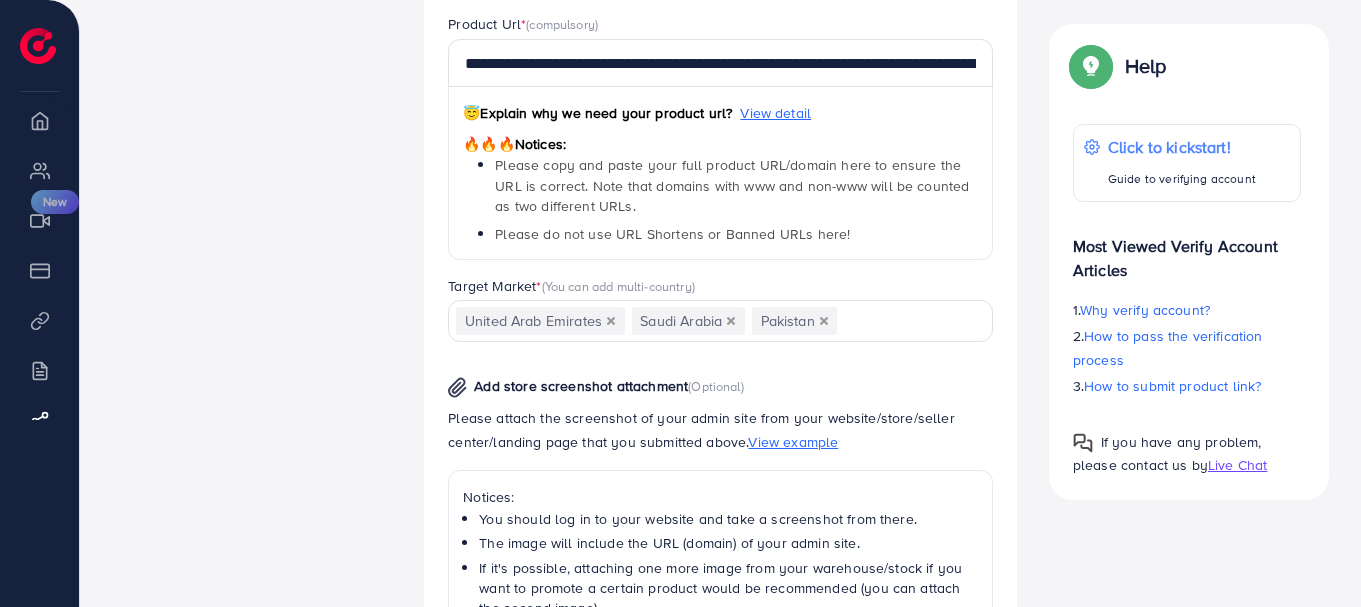 scroll, scrollTop: 966, scrollLeft: 0, axis: vertical 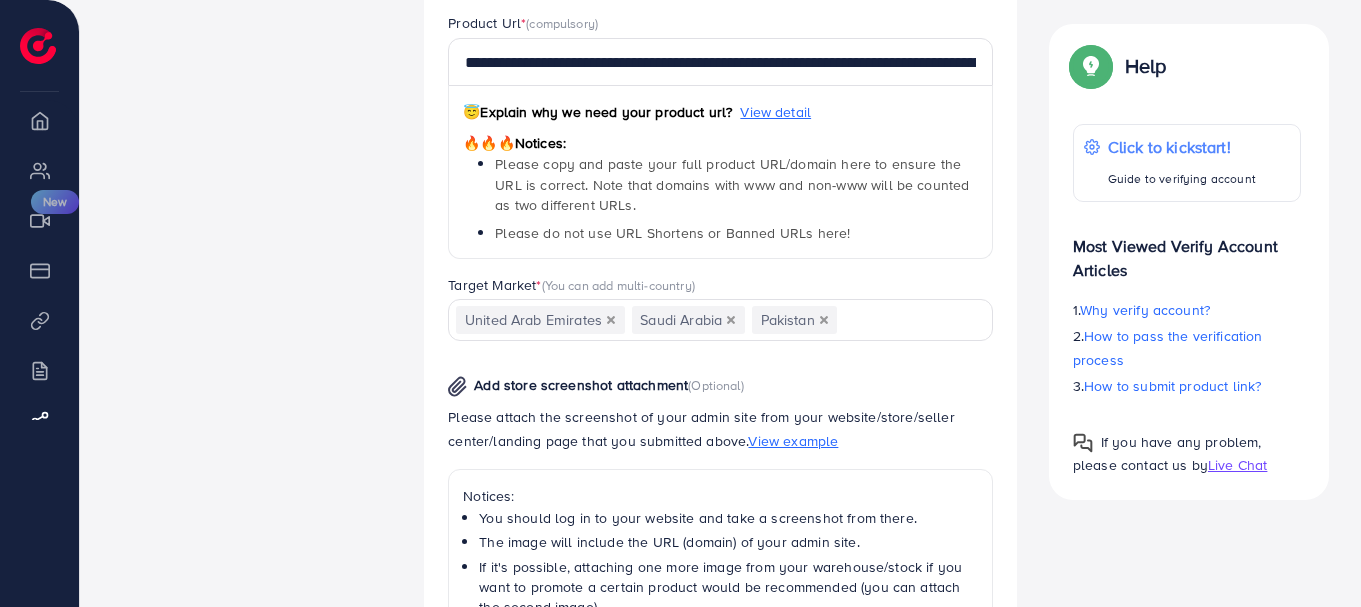 click at bounding box center [731, 320] 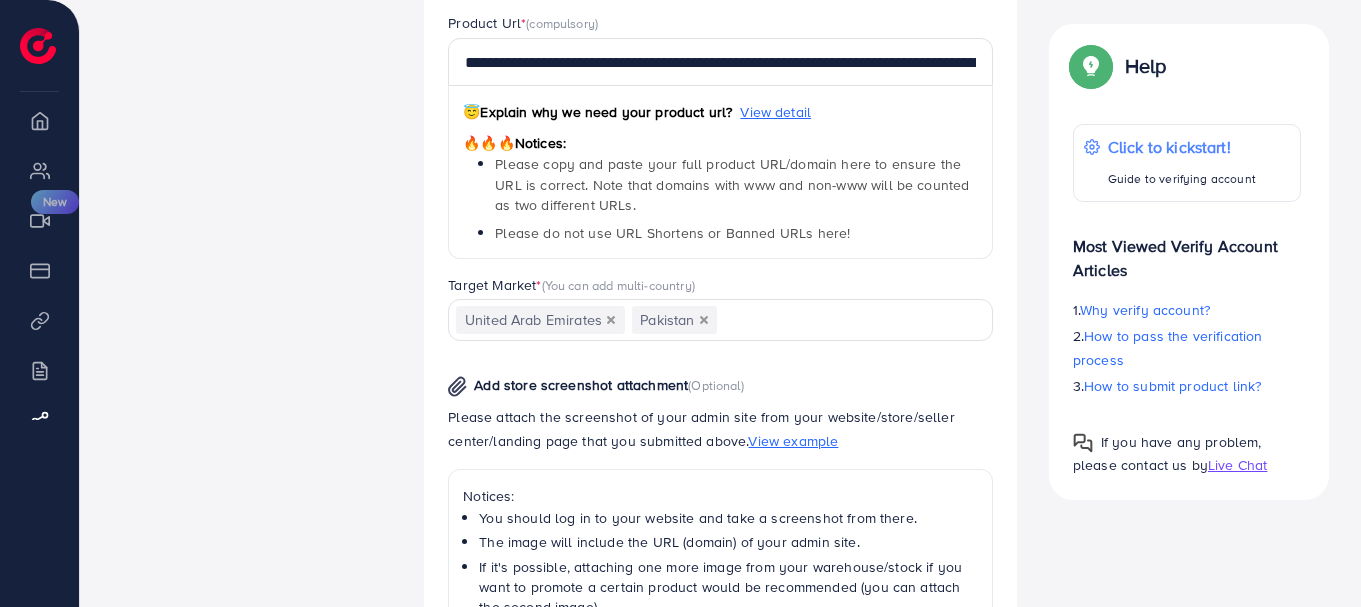 click 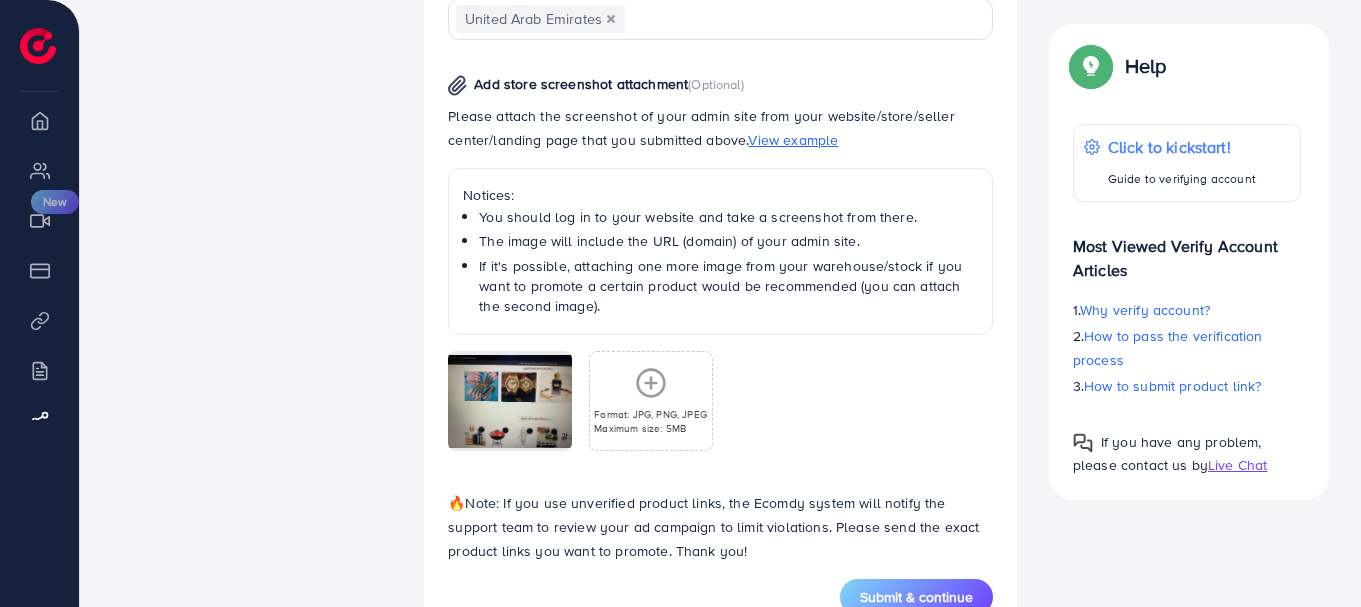 scroll, scrollTop: 1266, scrollLeft: 0, axis: vertical 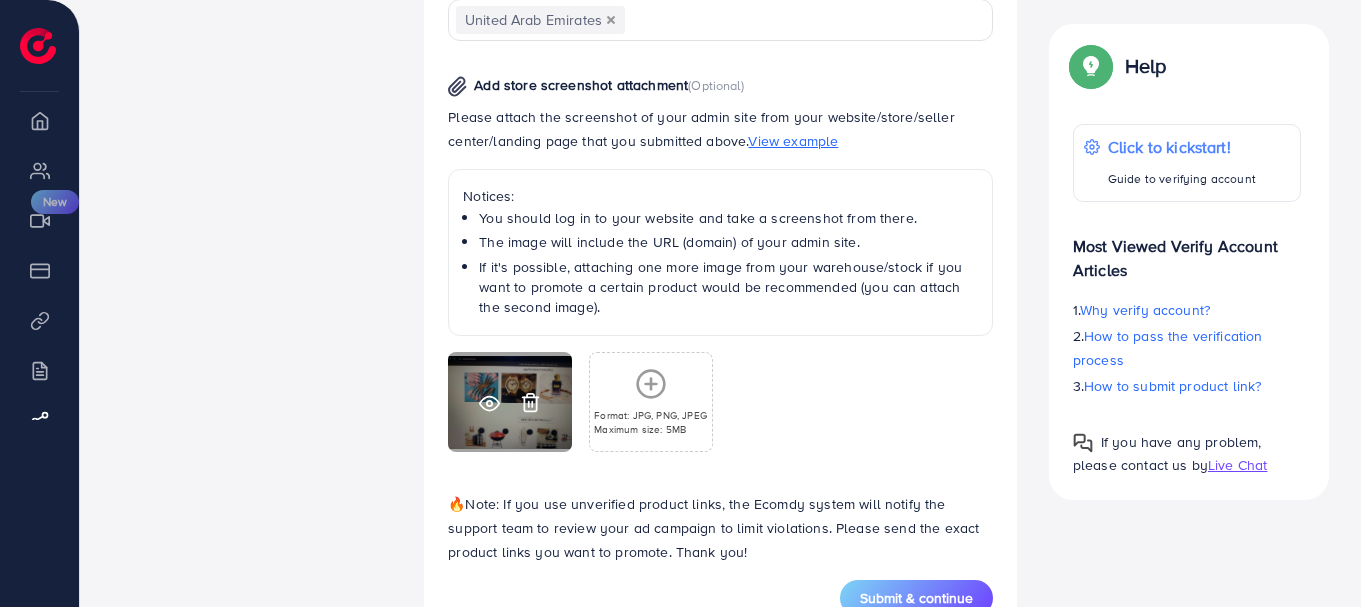 type on "**********" 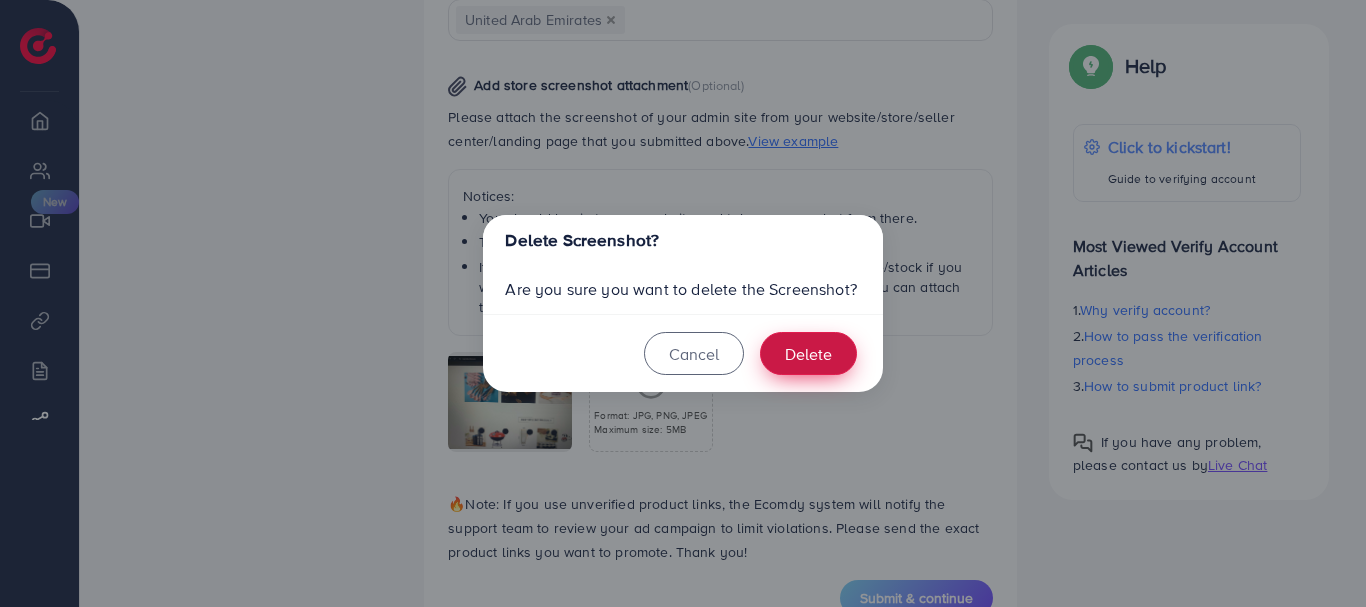 click on "Delete" at bounding box center (808, 353) 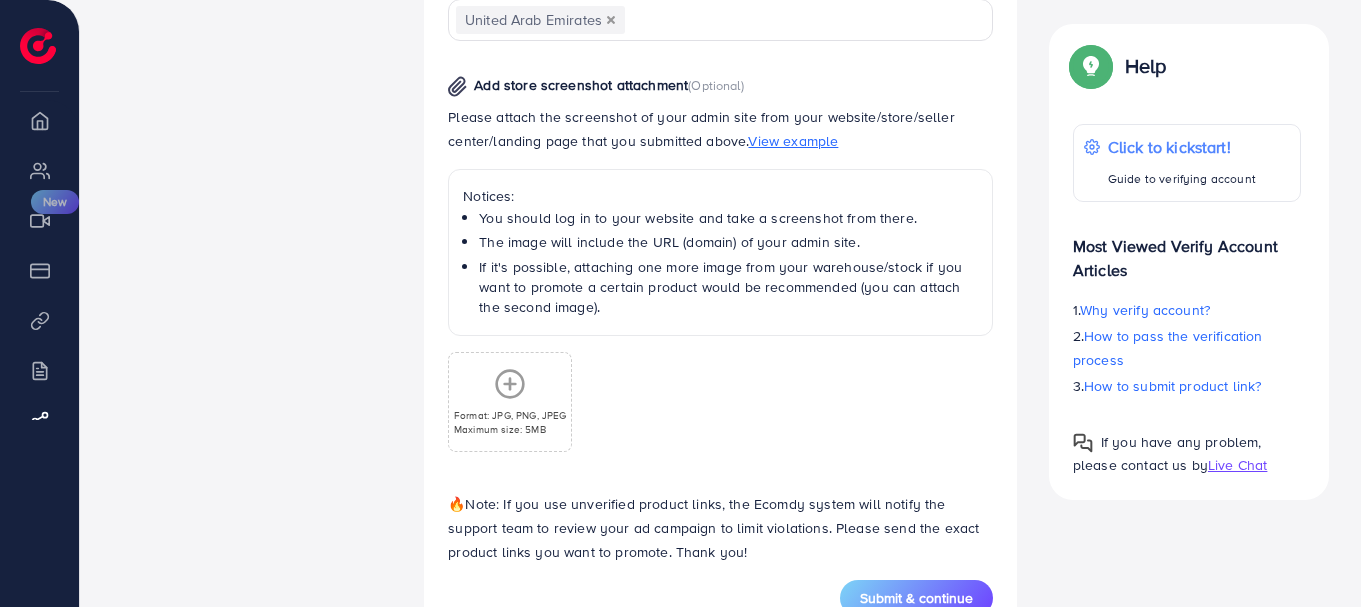 click 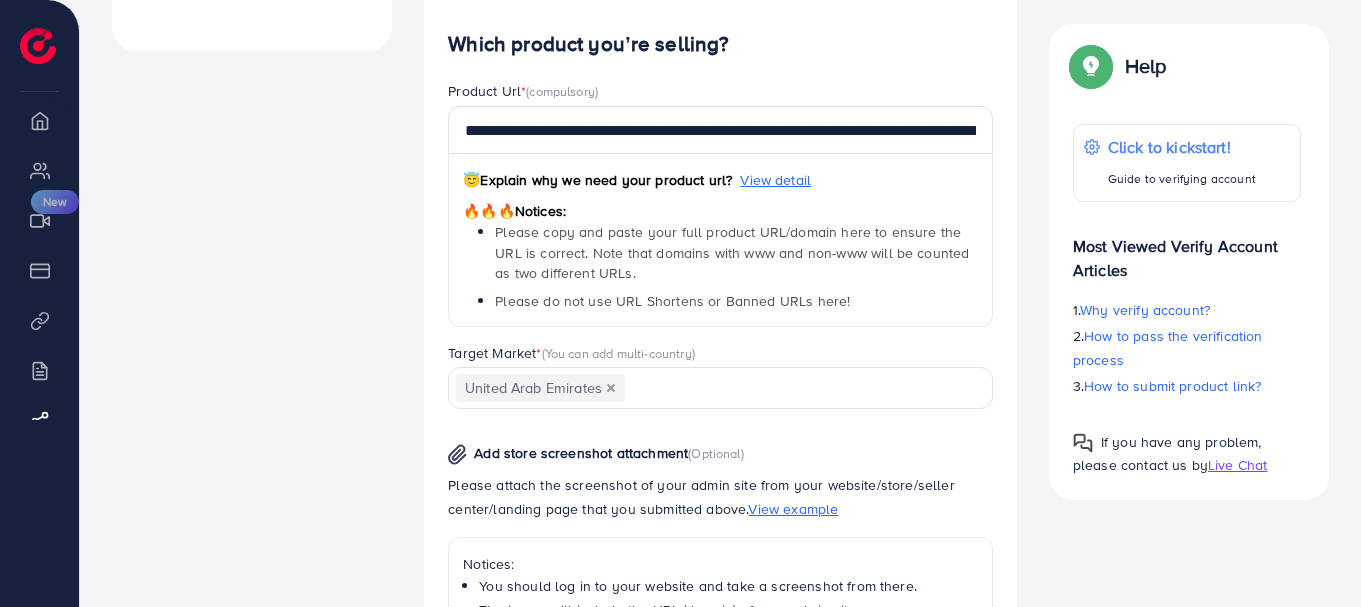 scroll, scrollTop: 896, scrollLeft: 0, axis: vertical 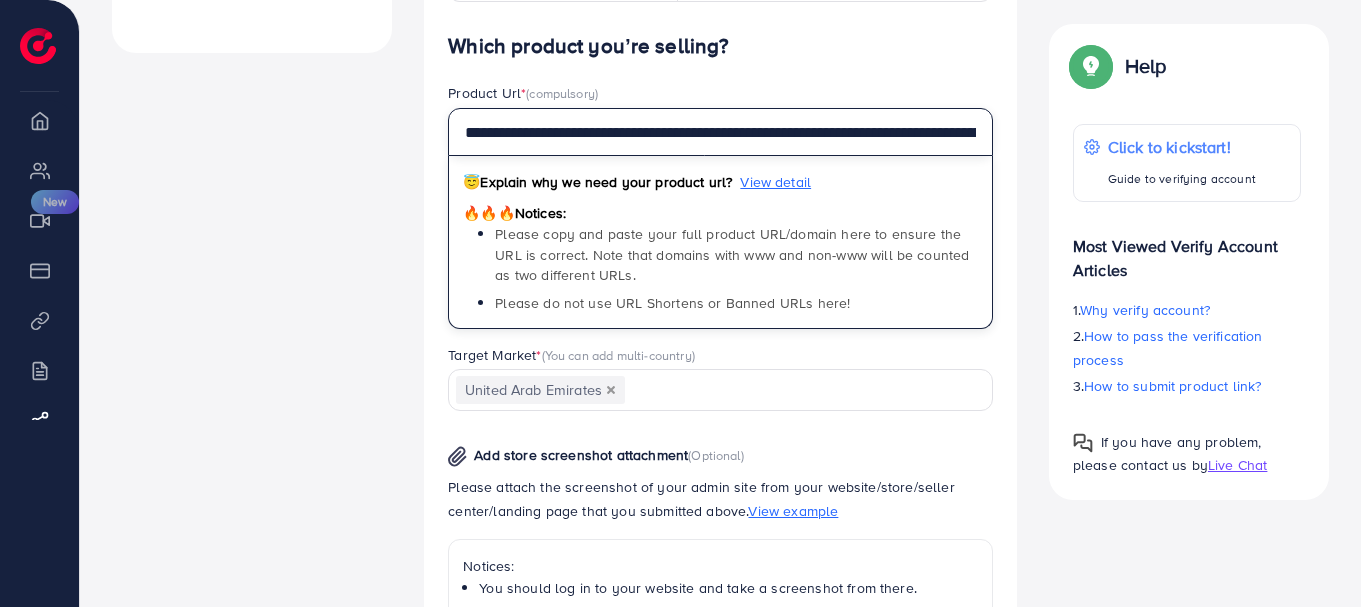 click on "**********" at bounding box center [720, 132] 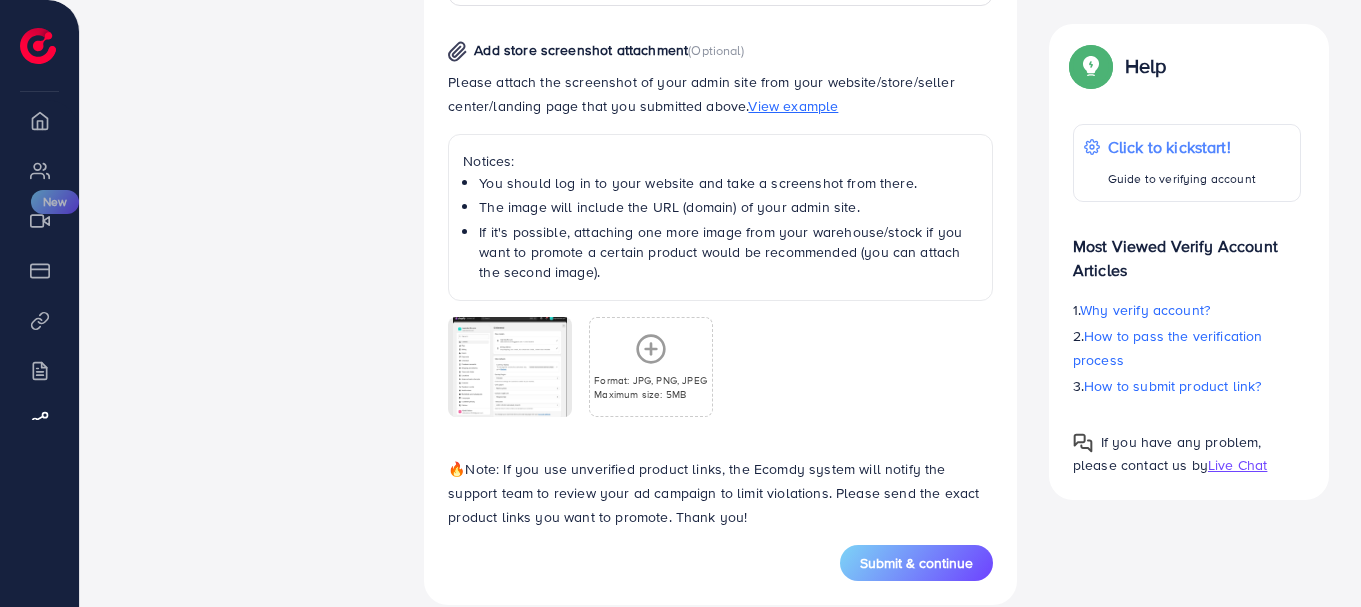 scroll, scrollTop: 1331, scrollLeft: 0, axis: vertical 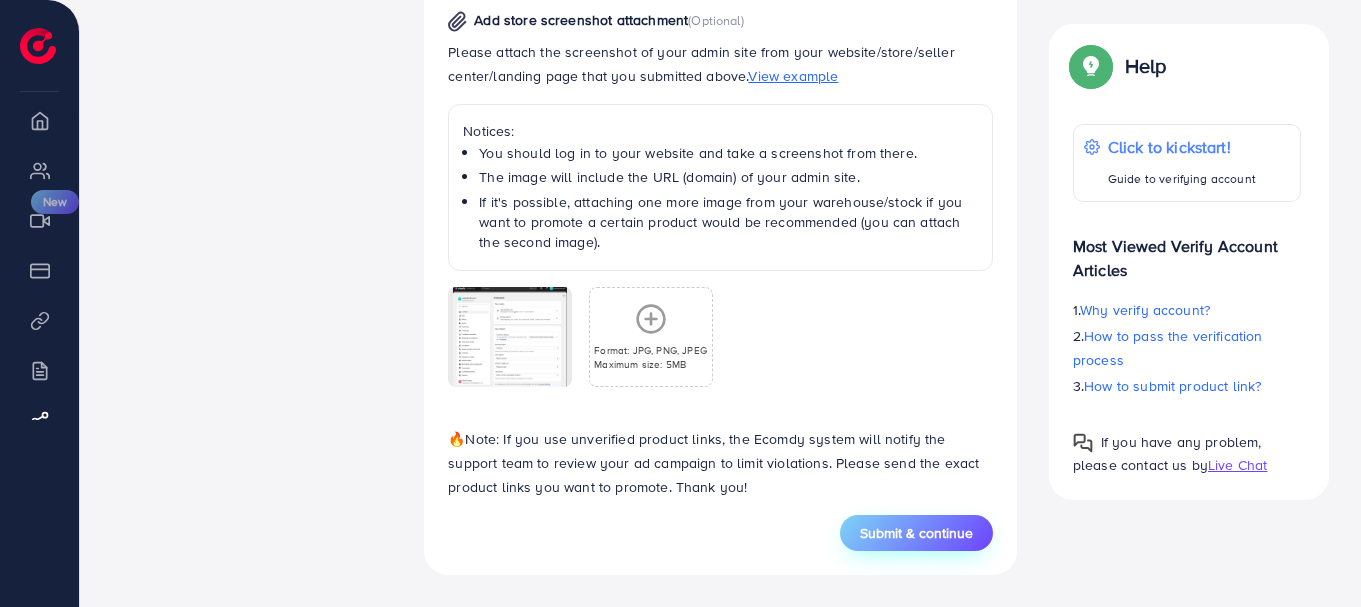 click on "Submit & continue" at bounding box center [916, 533] 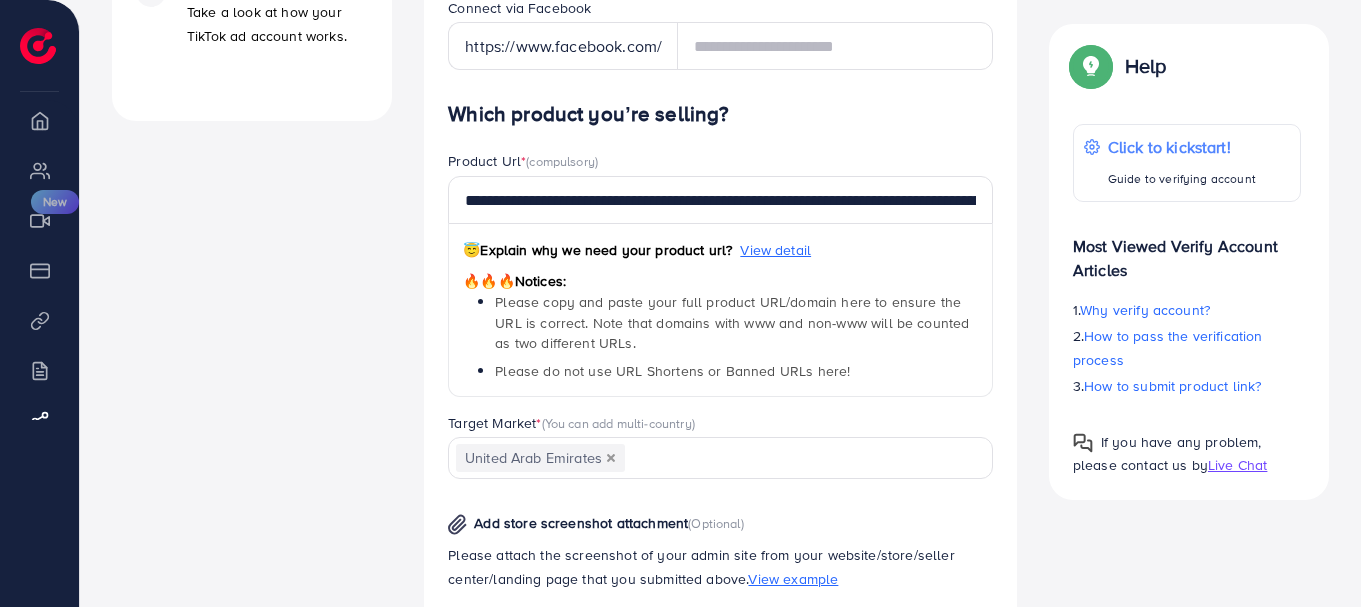 scroll, scrollTop: 815, scrollLeft: 0, axis: vertical 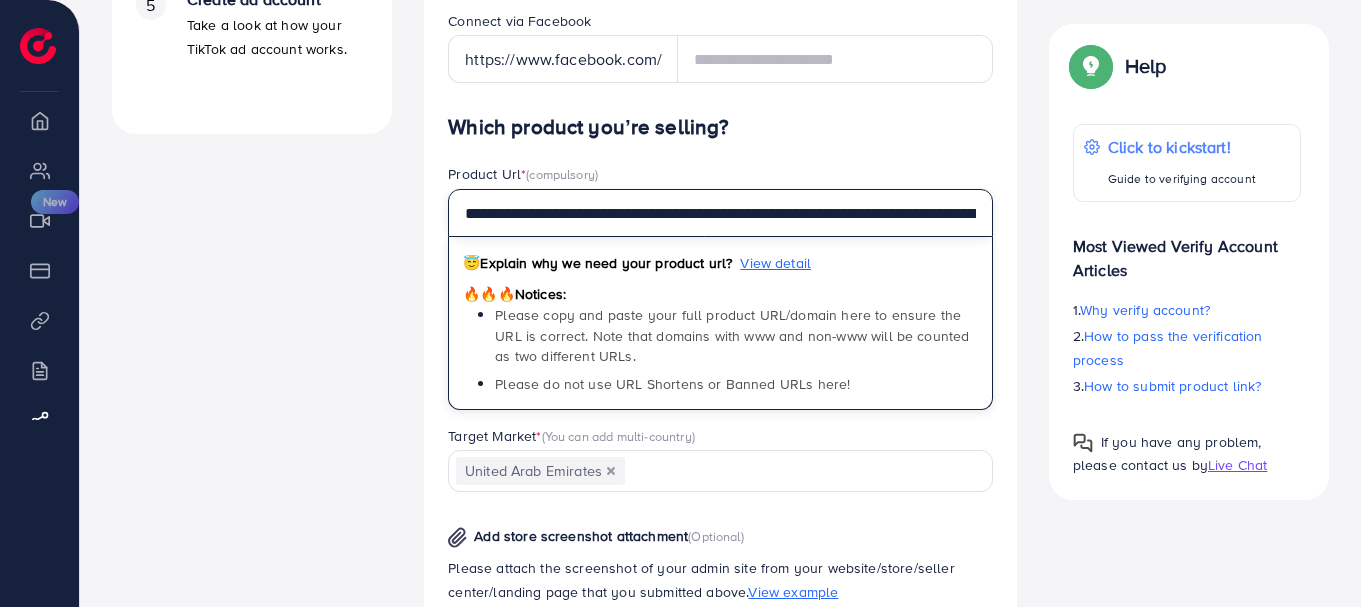 click on "**********" at bounding box center [720, 213] 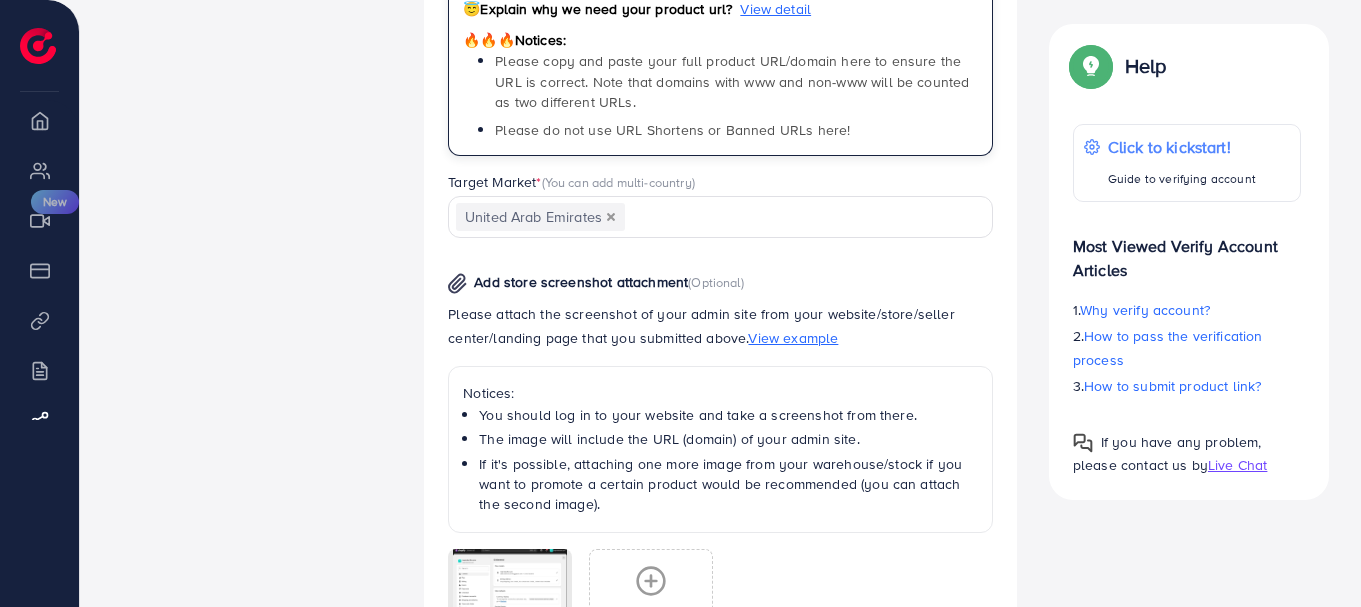 scroll, scrollTop: 1331, scrollLeft: 0, axis: vertical 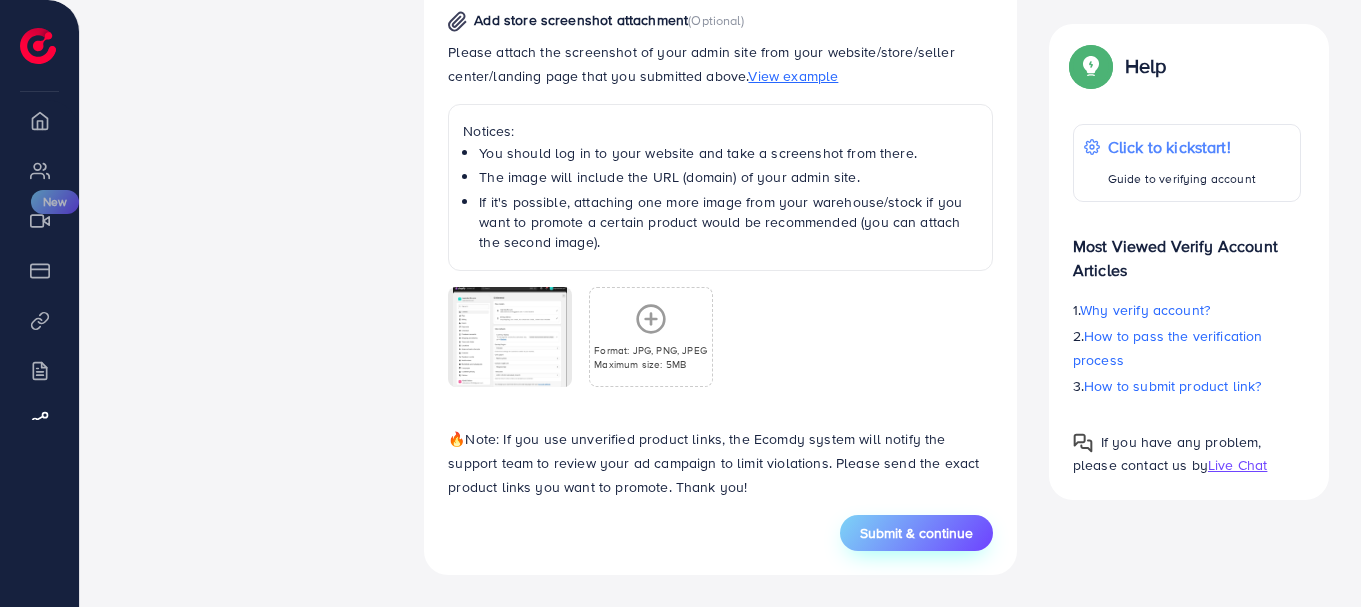 type on "**********" 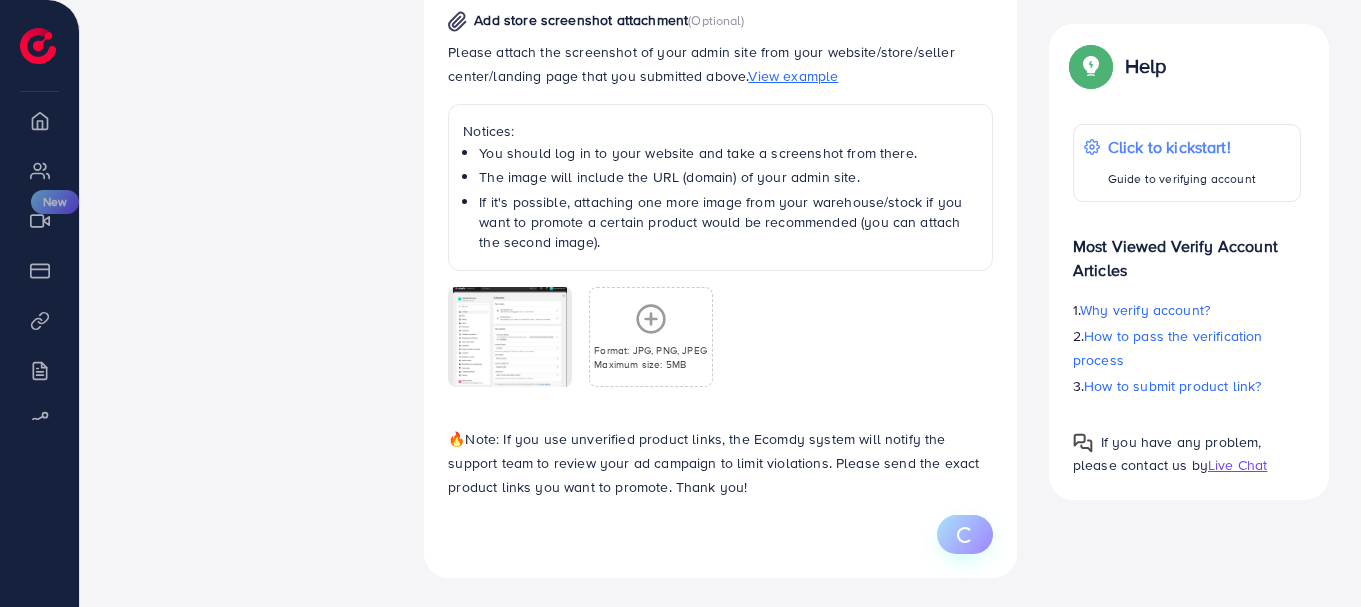 type on "*******" 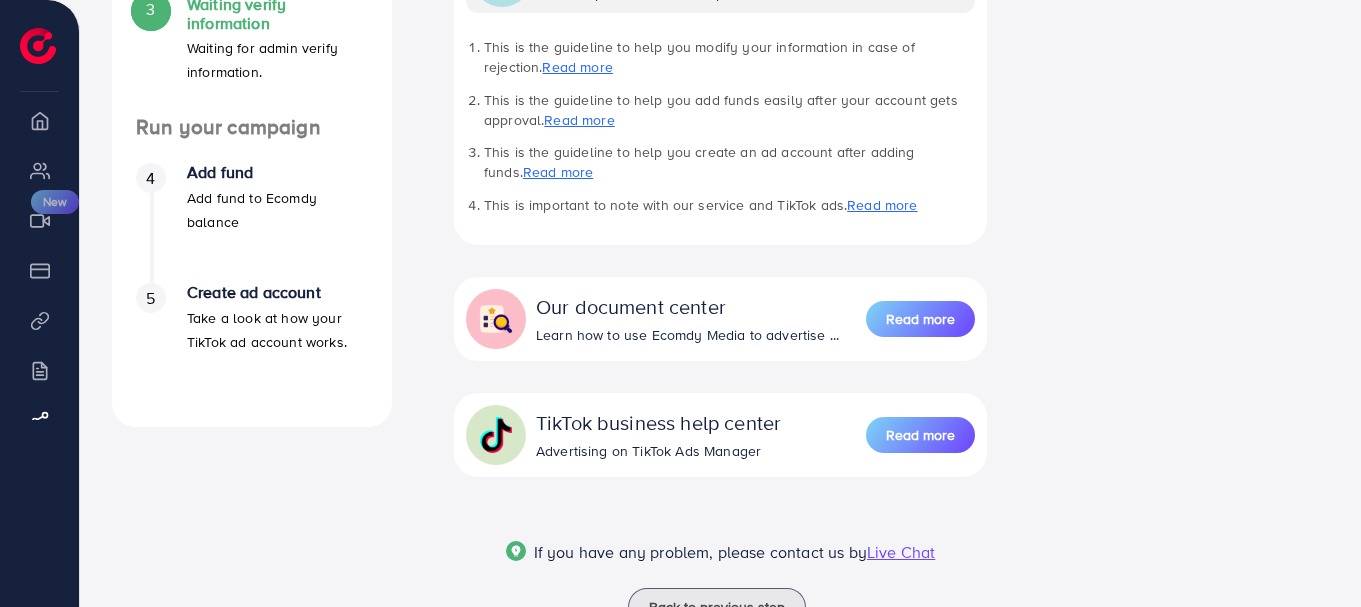 scroll, scrollTop: 597, scrollLeft: 0, axis: vertical 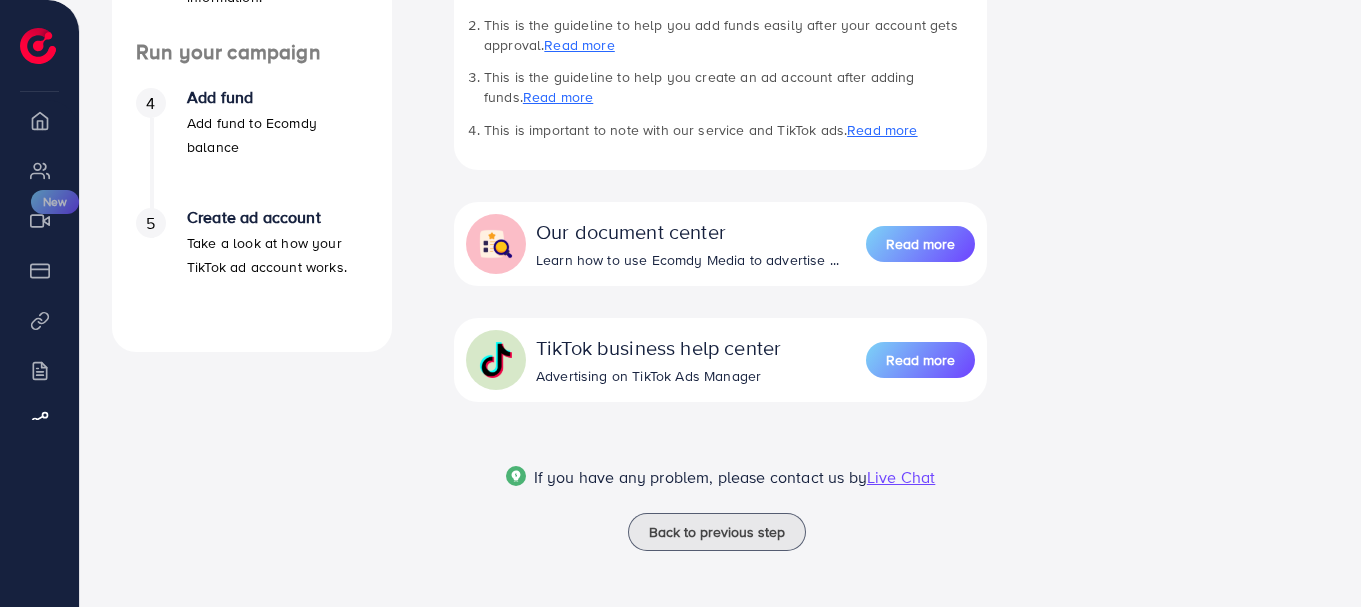 click on "Live Chat" at bounding box center (901, 477) 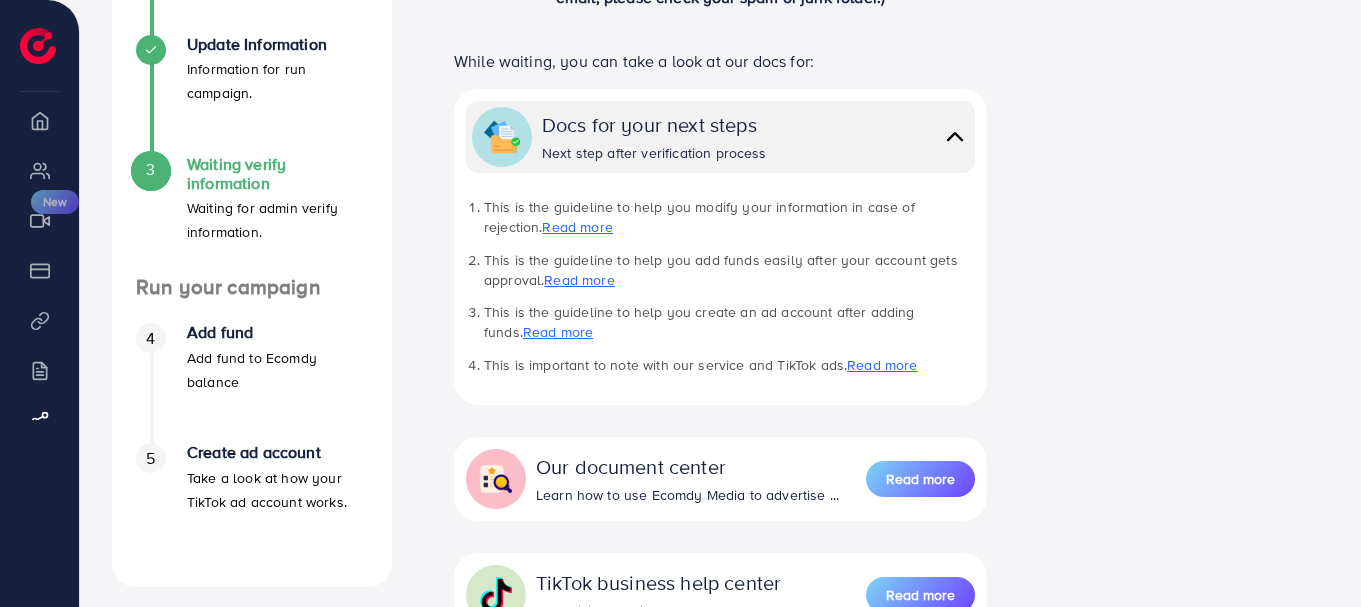 scroll, scrollTop: 360, scrollLeft: 0, axis: vertical 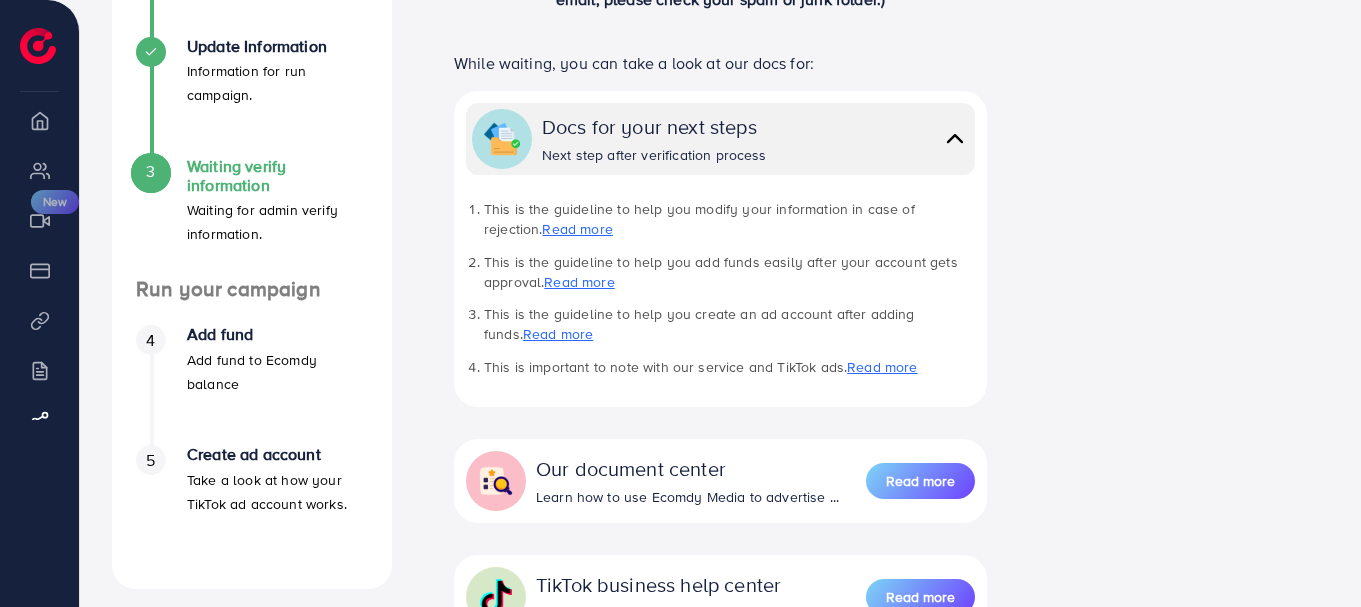click at bounding box center [955, 138] 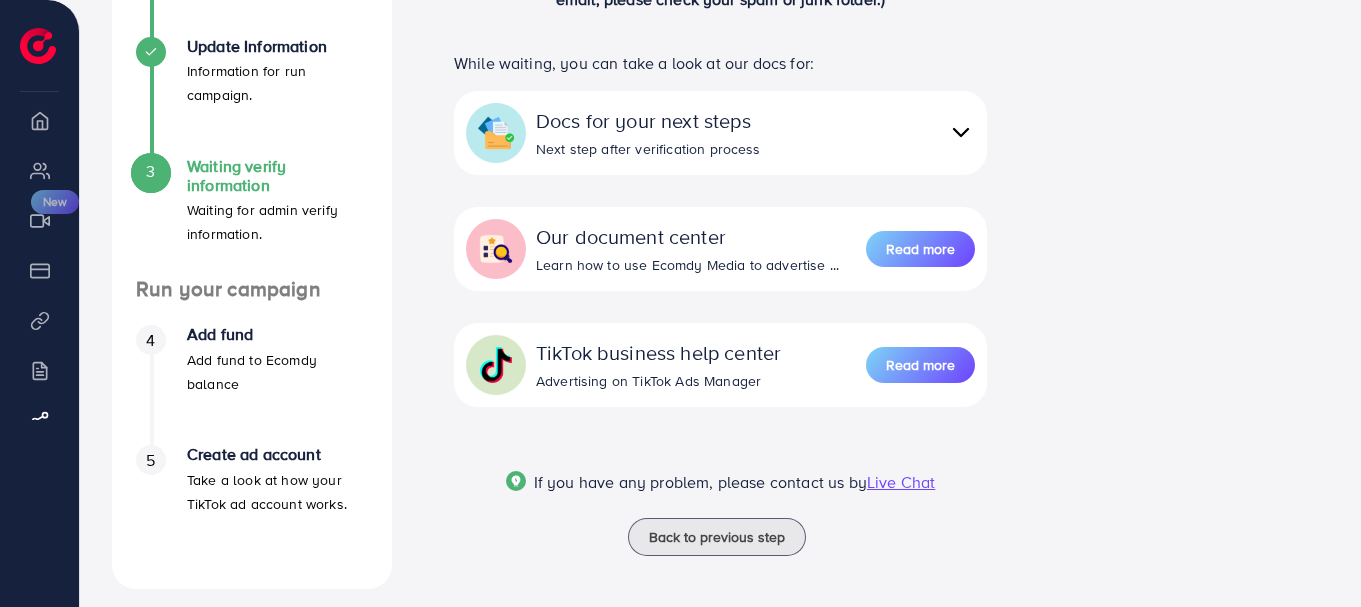 scroll, scrollTop: 0, scrollLeft: 0, axis: both 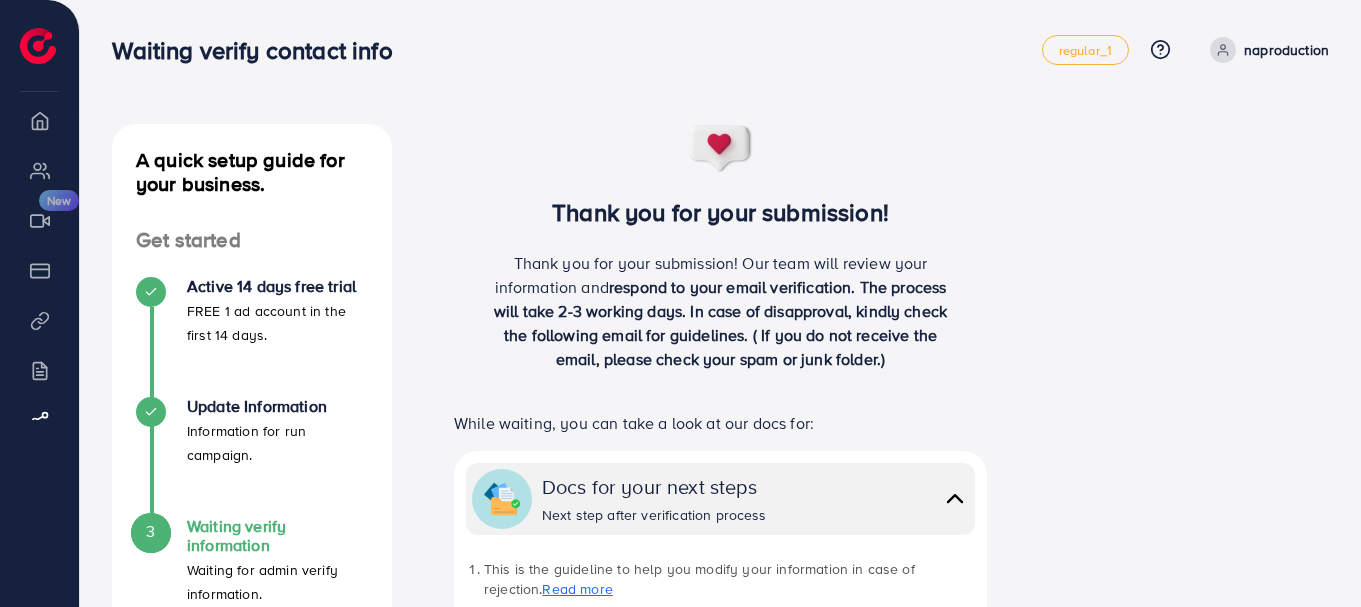 click on "naproduction" at bounding box center [1265, 50] 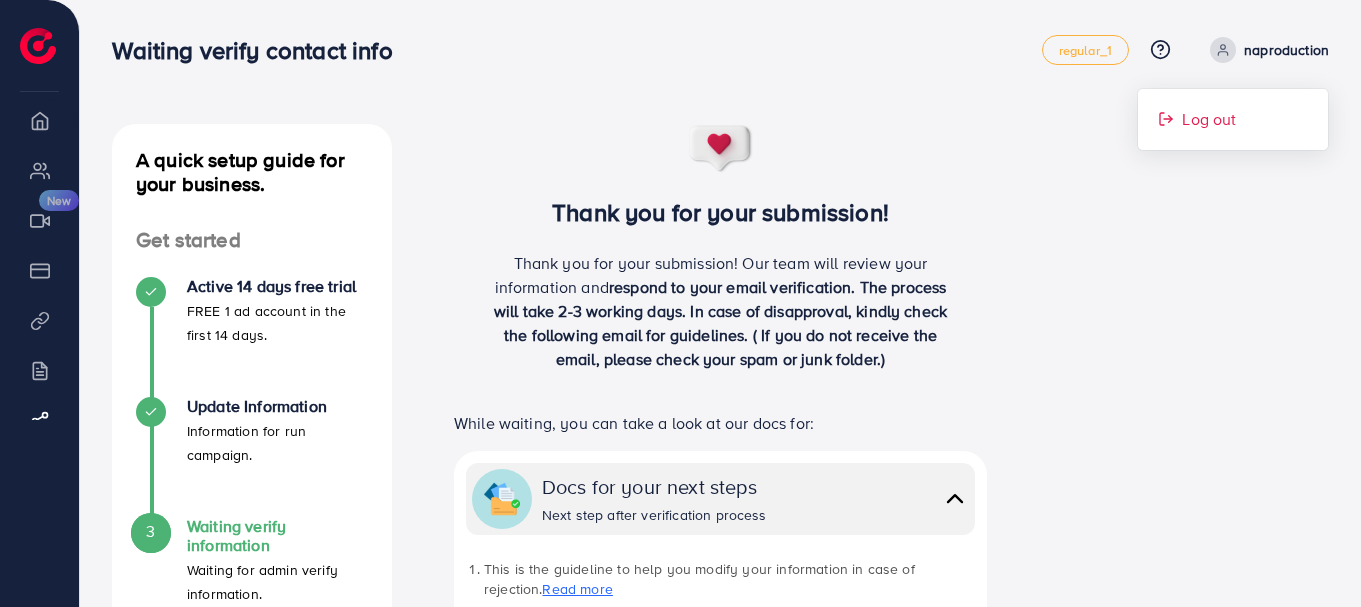click on "Log out" at bounding box center [1233, 119] 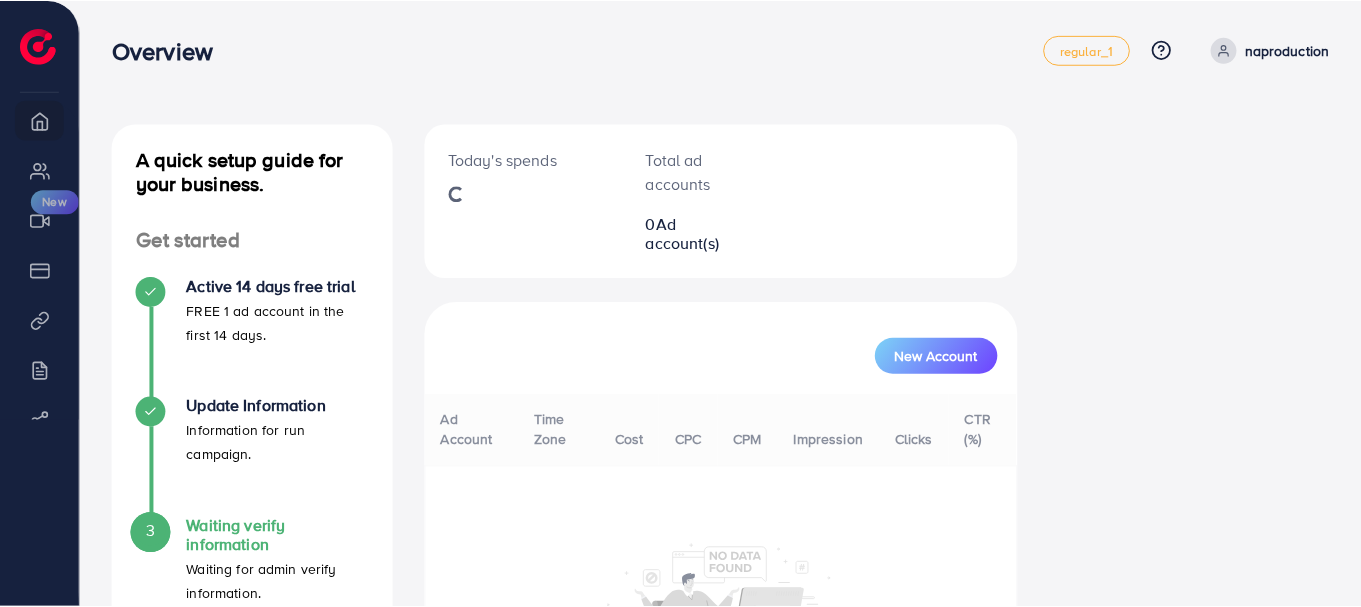scroll, scrollTop: 0, scrollLeft: 0, axis: both 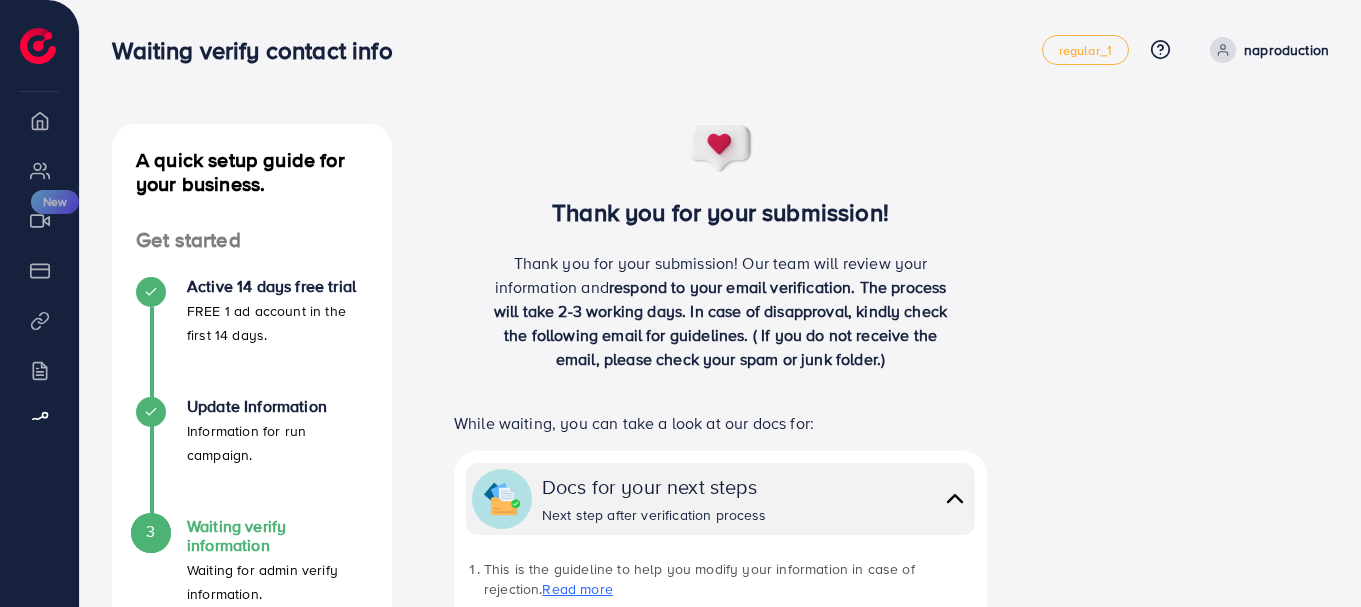 click on "naproduction" at bounding box center [1286, 50] 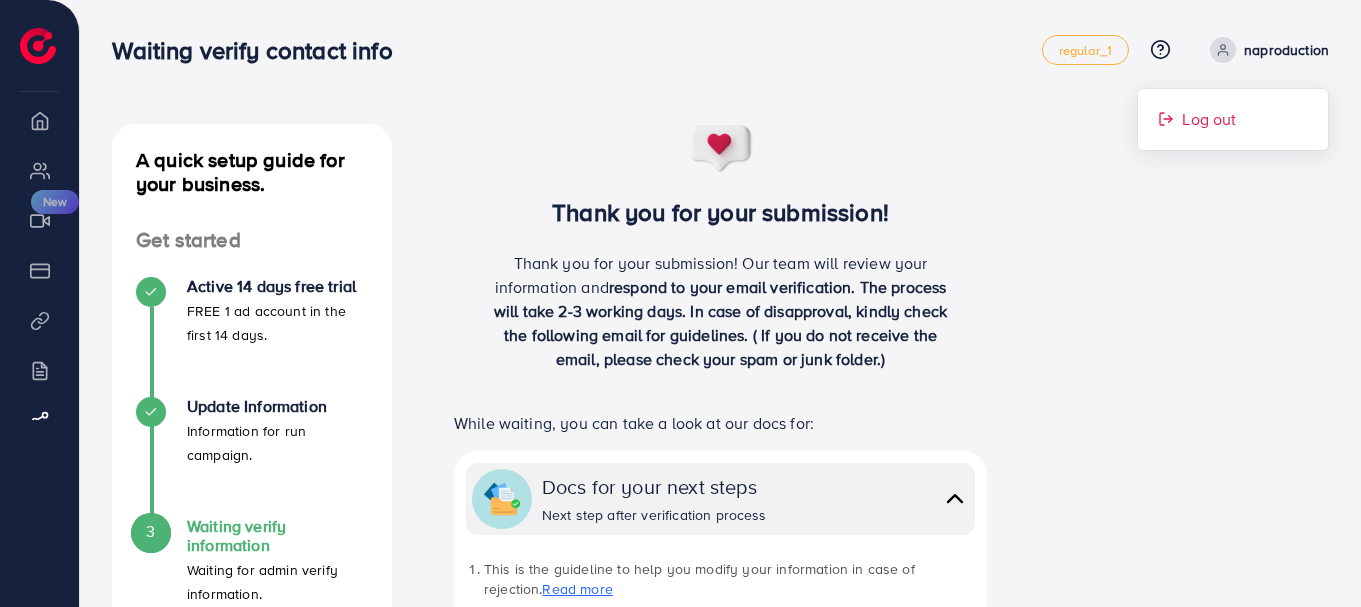 click on "Log out" at bounding box center [1209, 119] 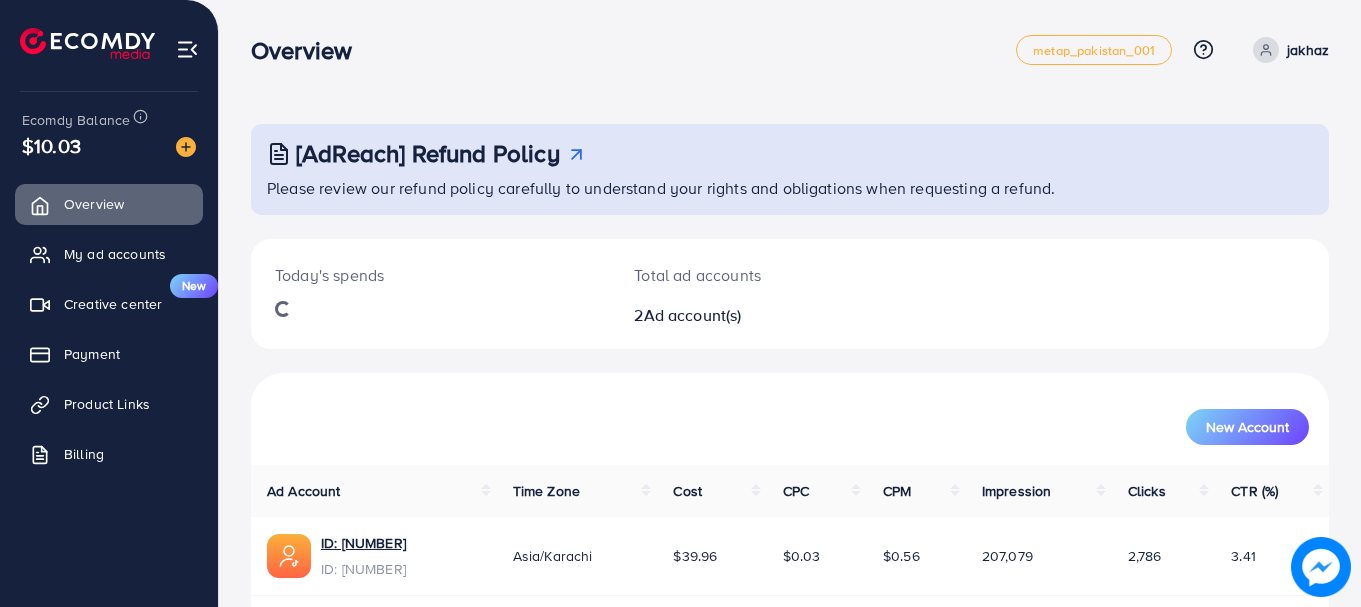 scroll, scrollTop: 0, scrollLeft: 0, axis: both 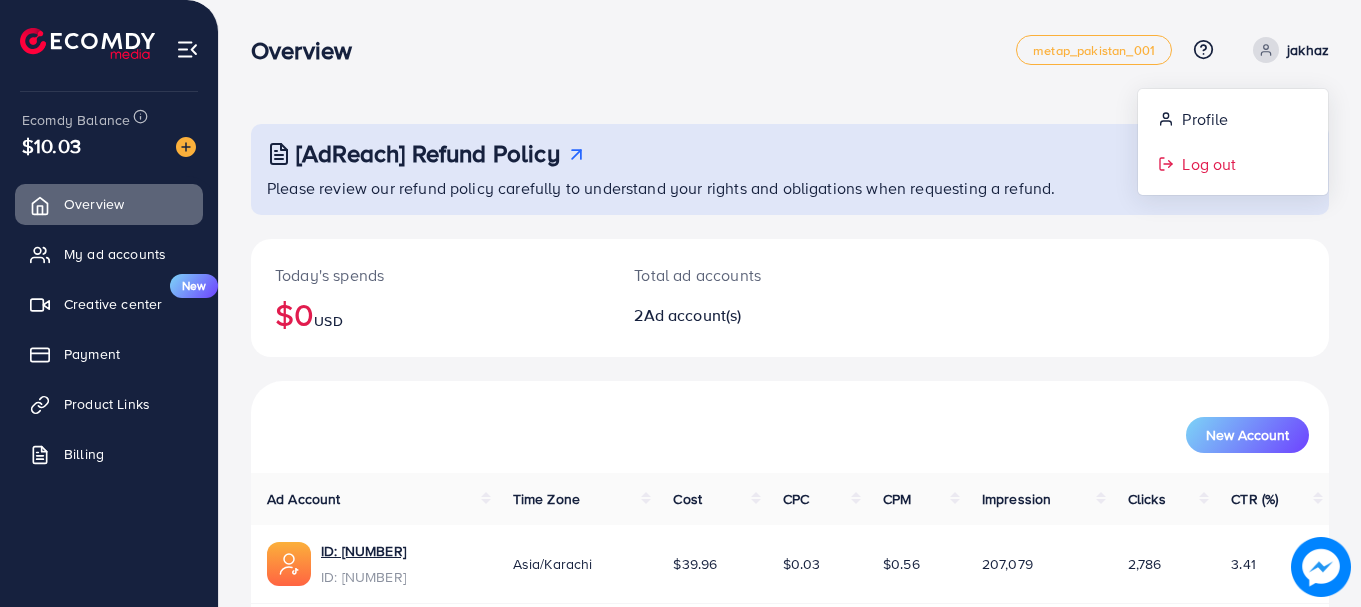 click on "Log out" at bounding box center [1233, 164] 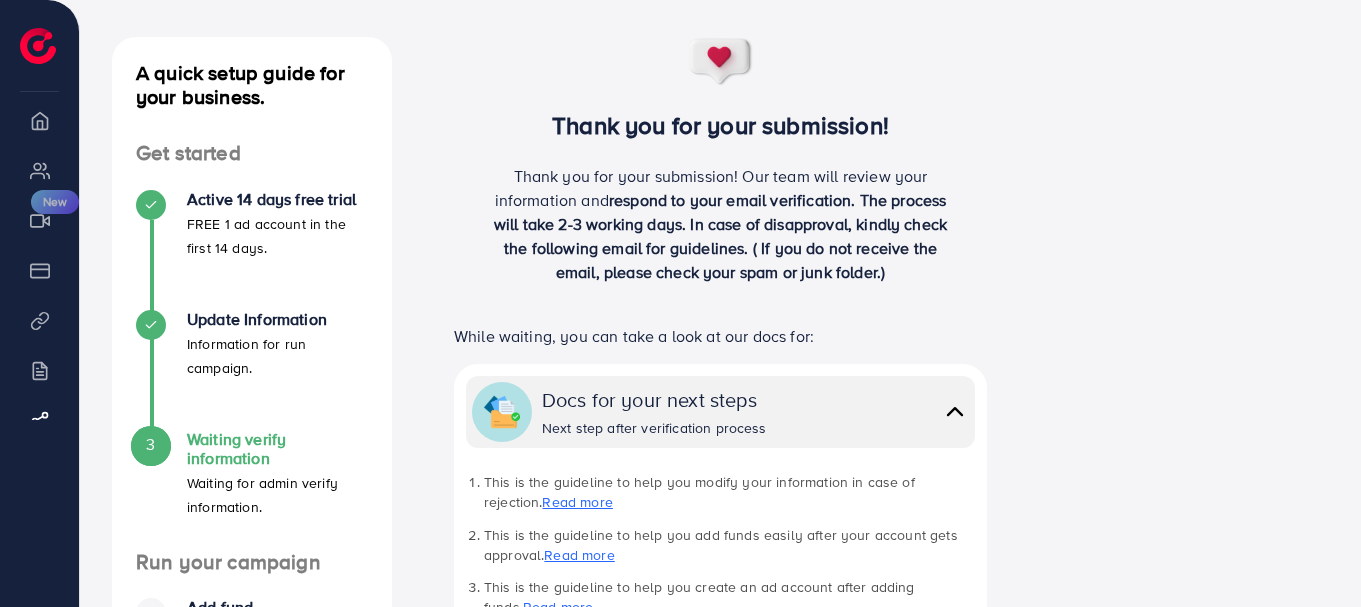 scroll, scrollTop: 0, scrollLeft: 0, axis: both 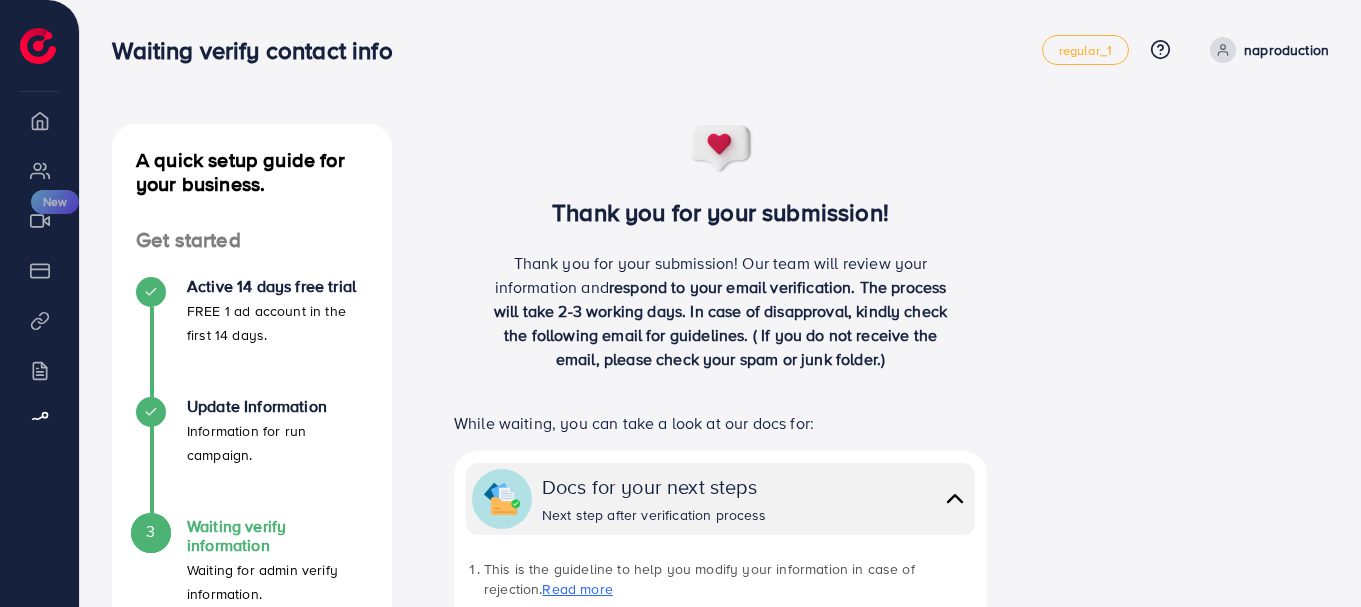 click at bounding box center (1223, 50) 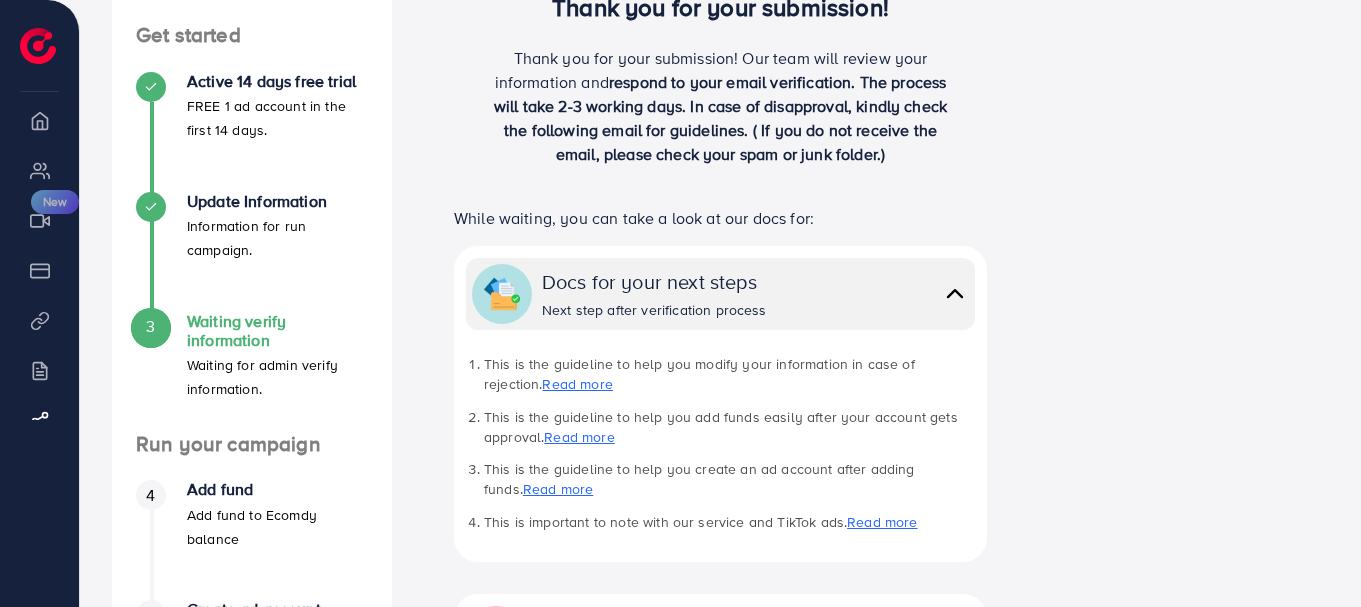 scroll, scrollTop: 206, scrollLeft: 0, axis: vertical 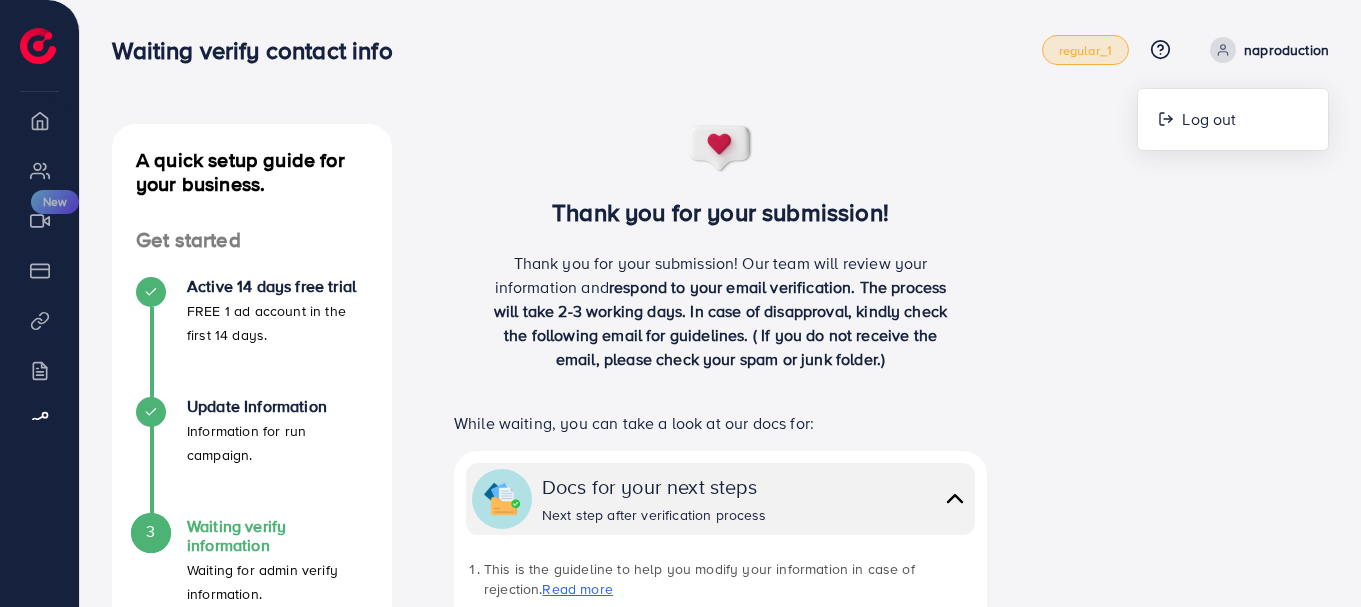 click on "regular_1" at bounding box center (1085, 50) 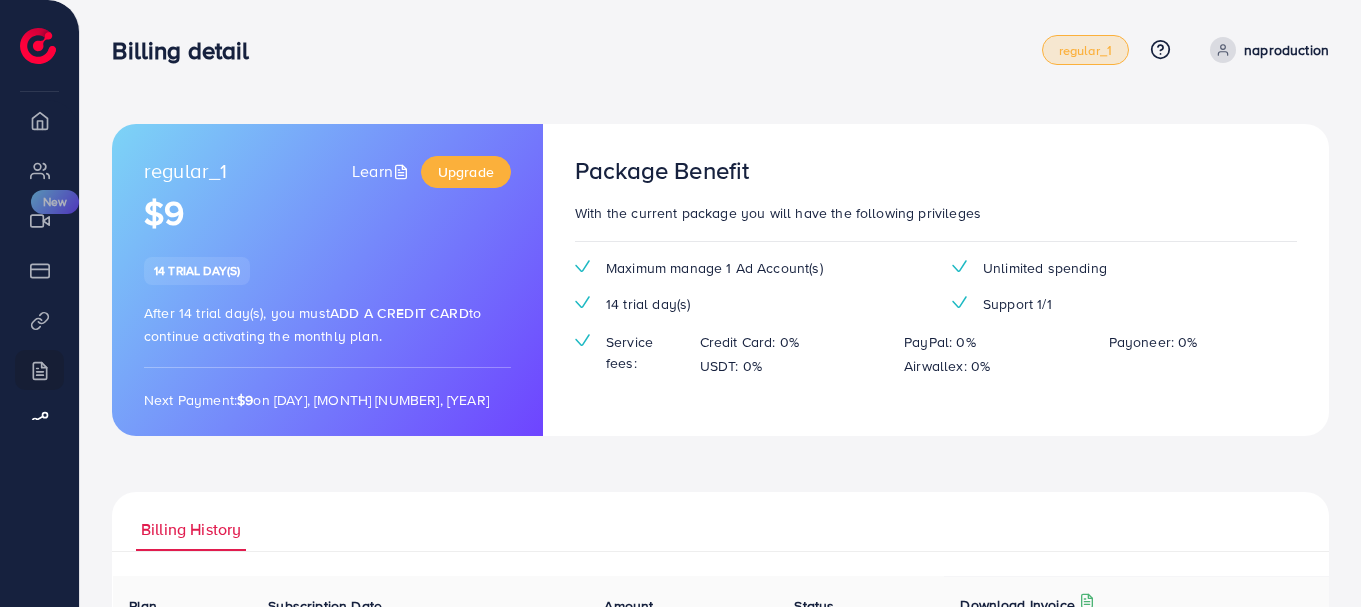 click 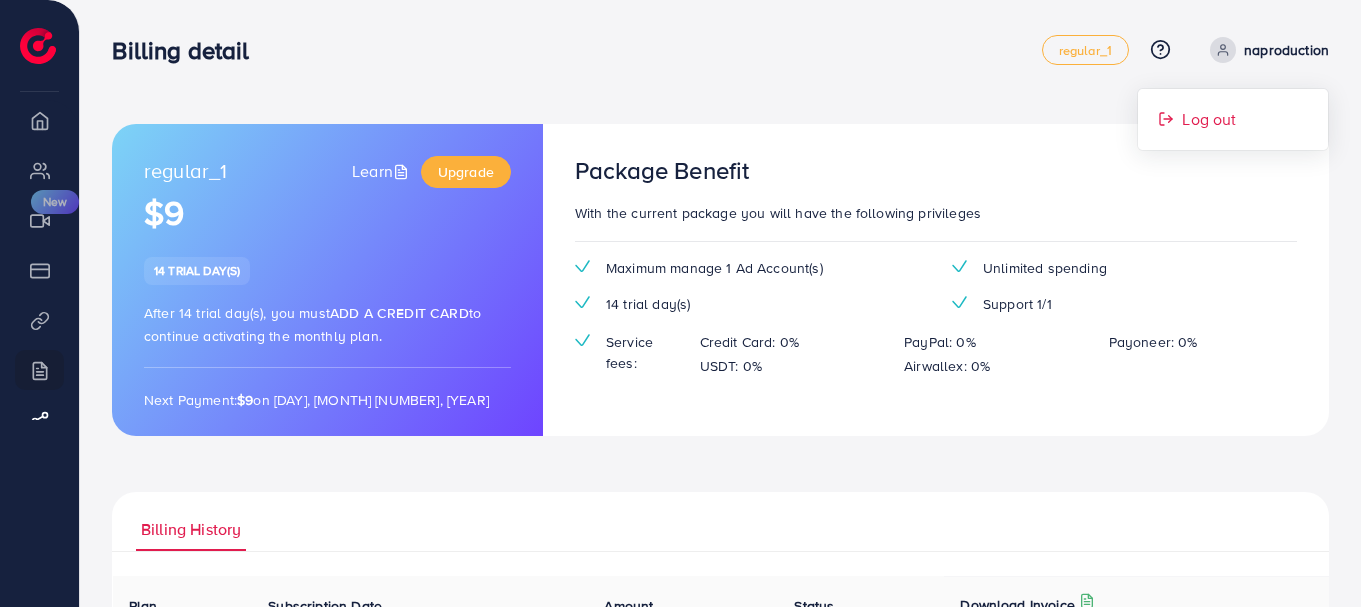 click on "Log out" at bounding box center [1233, 119] 